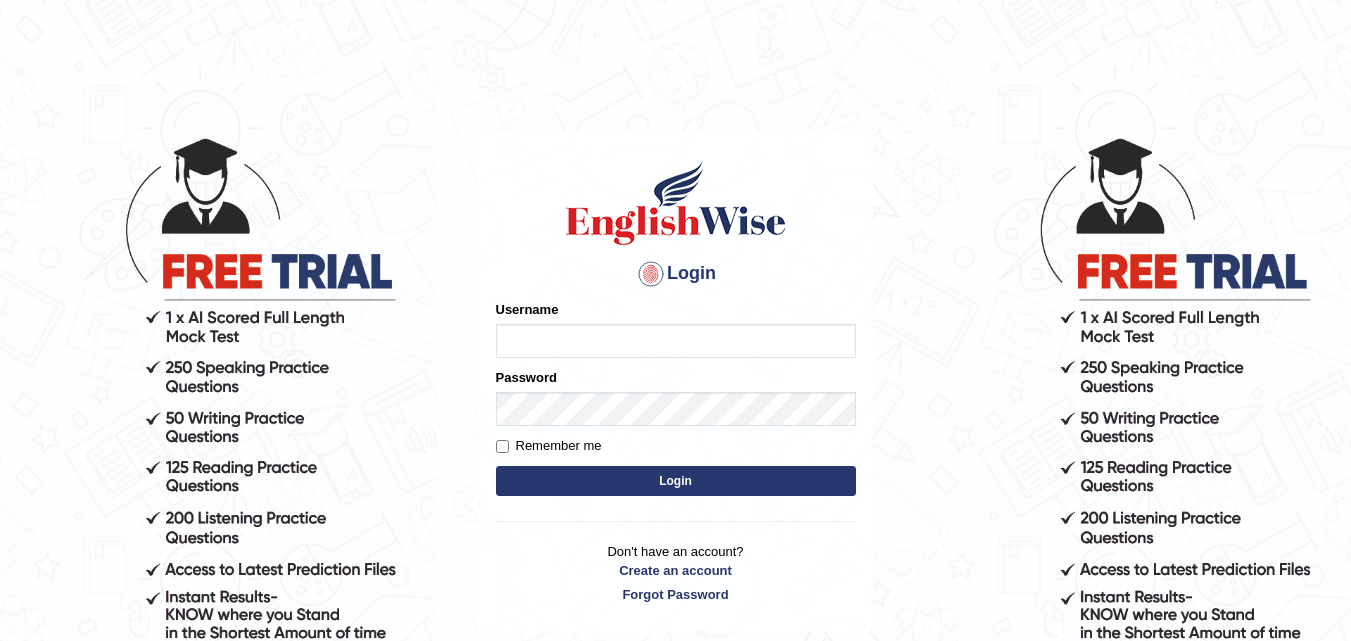 scroll, scrollTop: 176, scrollLeft: 0, axis: vertical 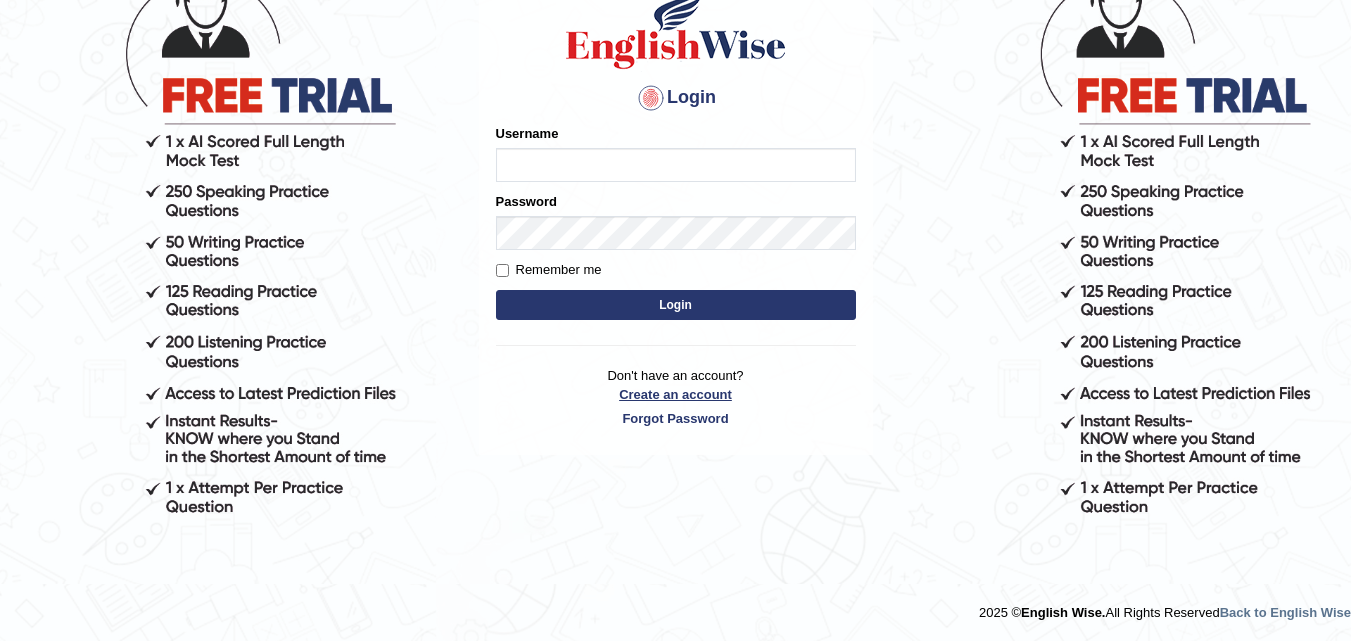 click on "Create an account" at bounding box center (676, 394) 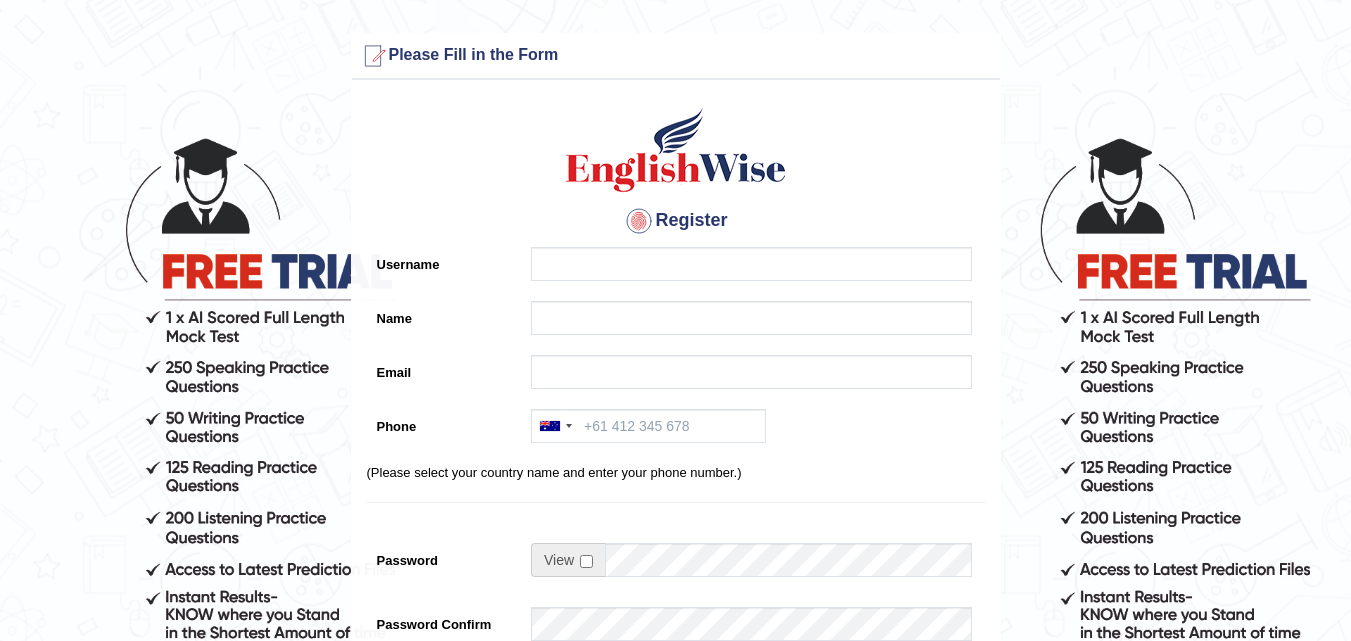 scroll, scrollTop: 0, scrollLeft: 0, axis: both 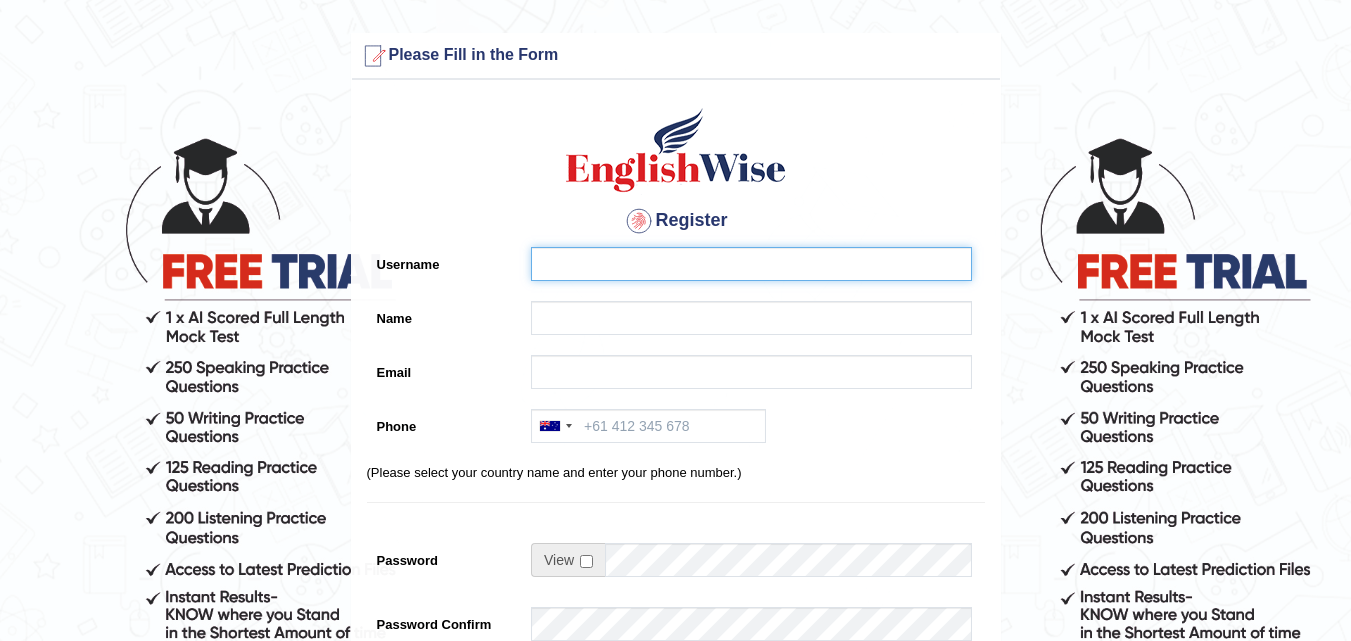 click on "Username" at bounding box center [751, 264] 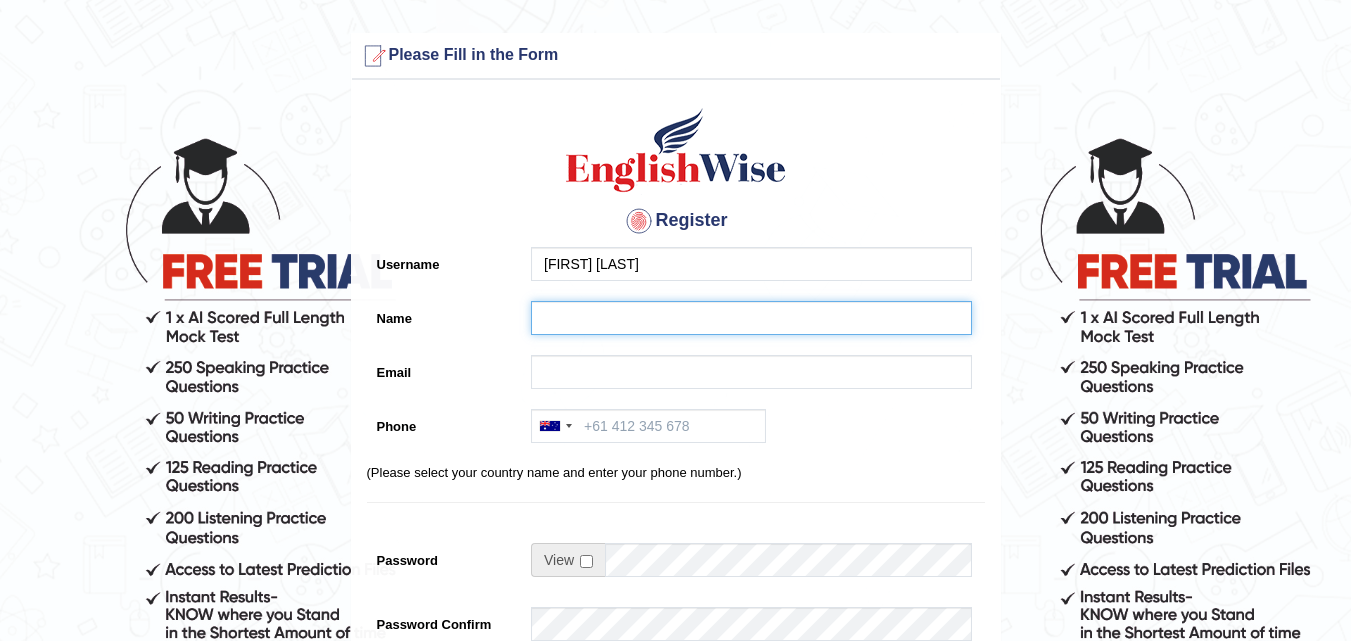 click on "Name" at bounding box center (751, 318) 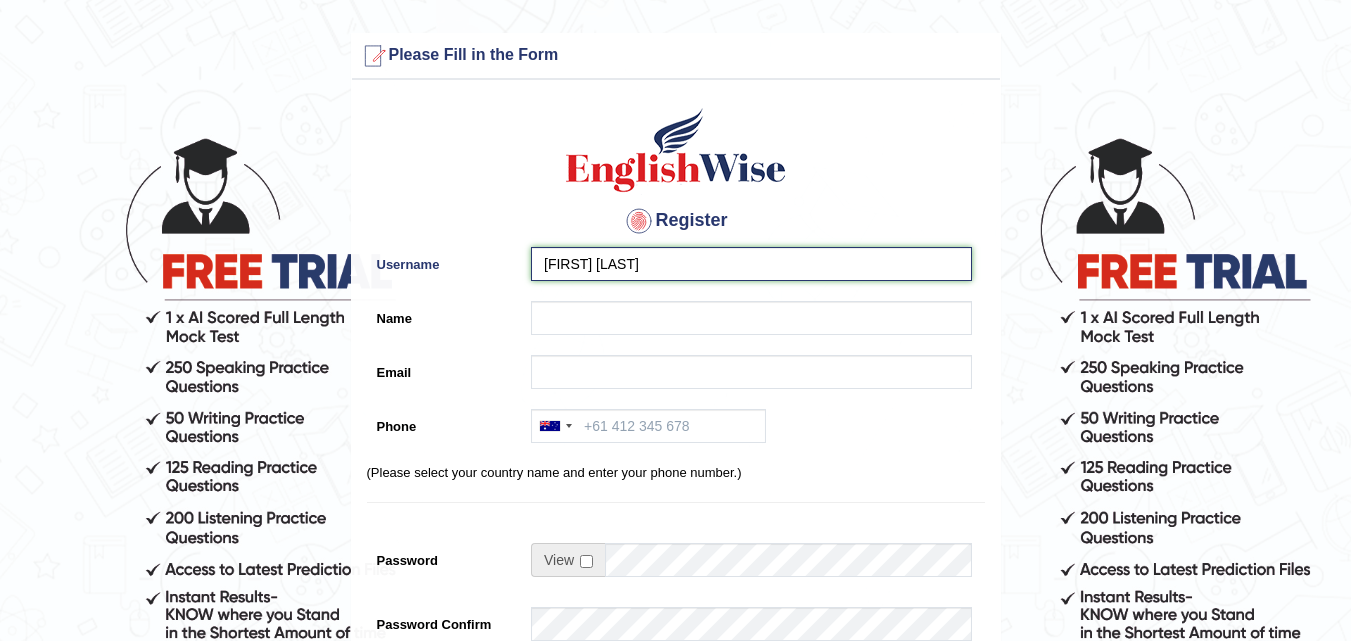 click on "Suman_Grg" at bounding box center [751, 264] 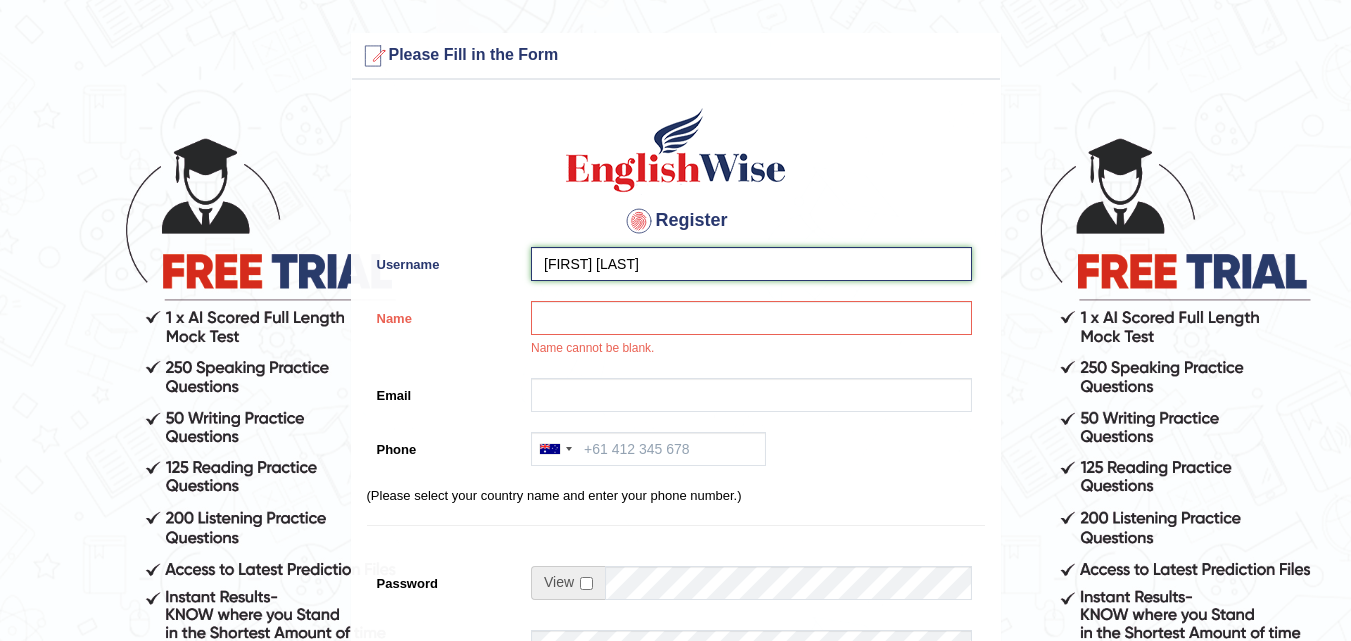 type on "Suman_Gurung" 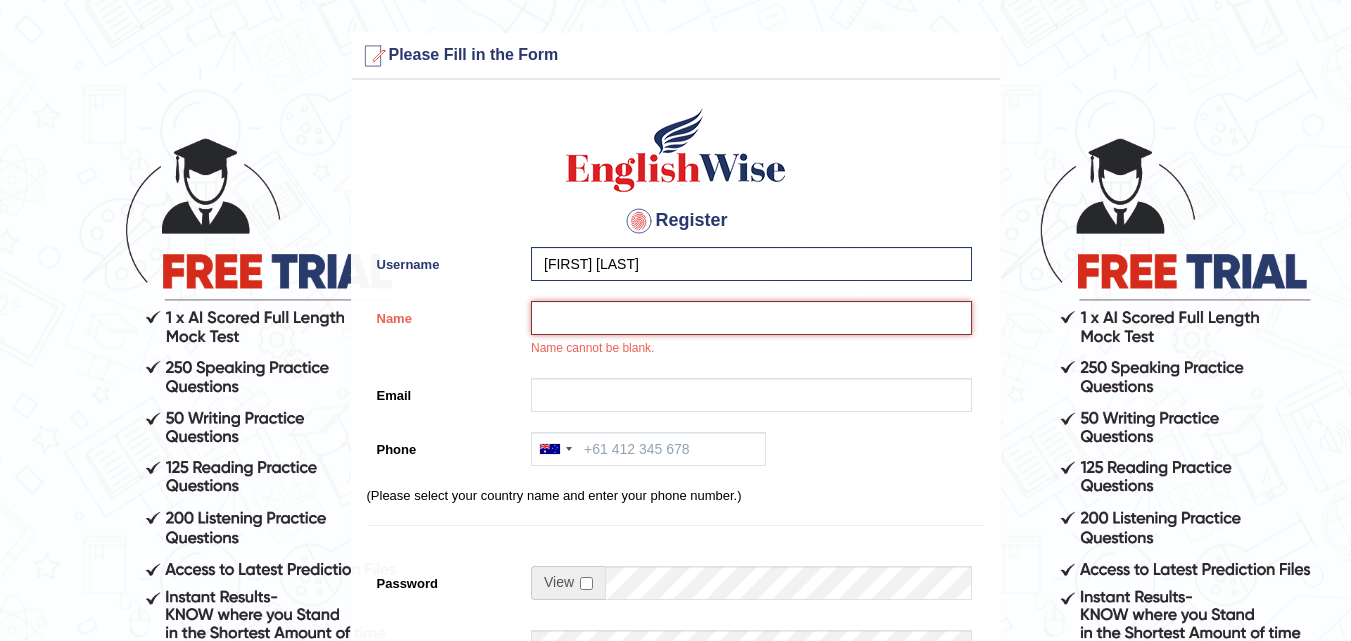 click on "Name" at bounding box center [751, 318] 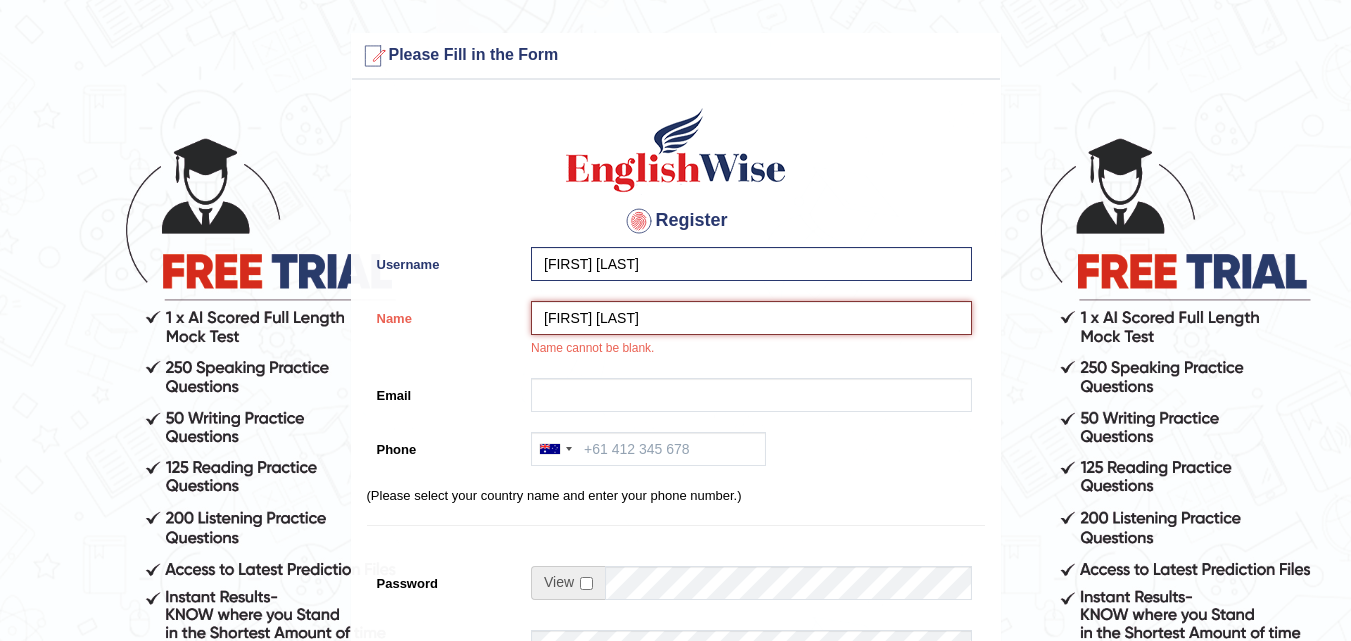 type on "[FIRST] [LAST]" 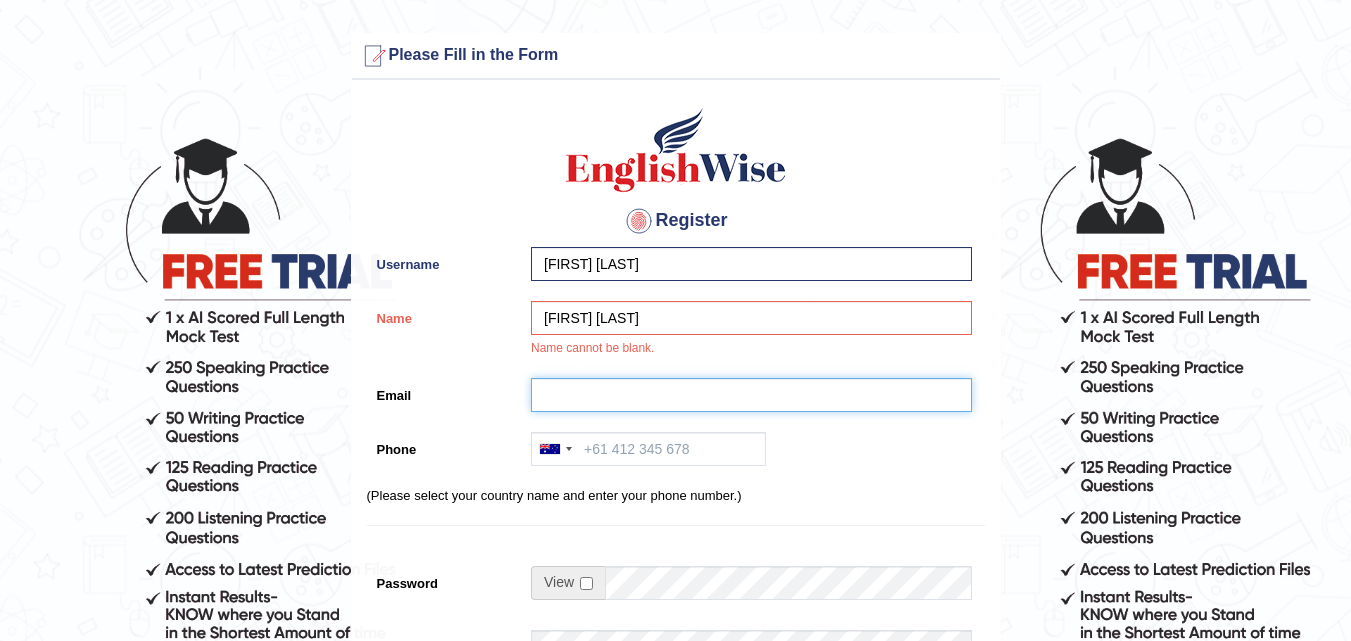 click on "Email" at bounding box center [751, 395] 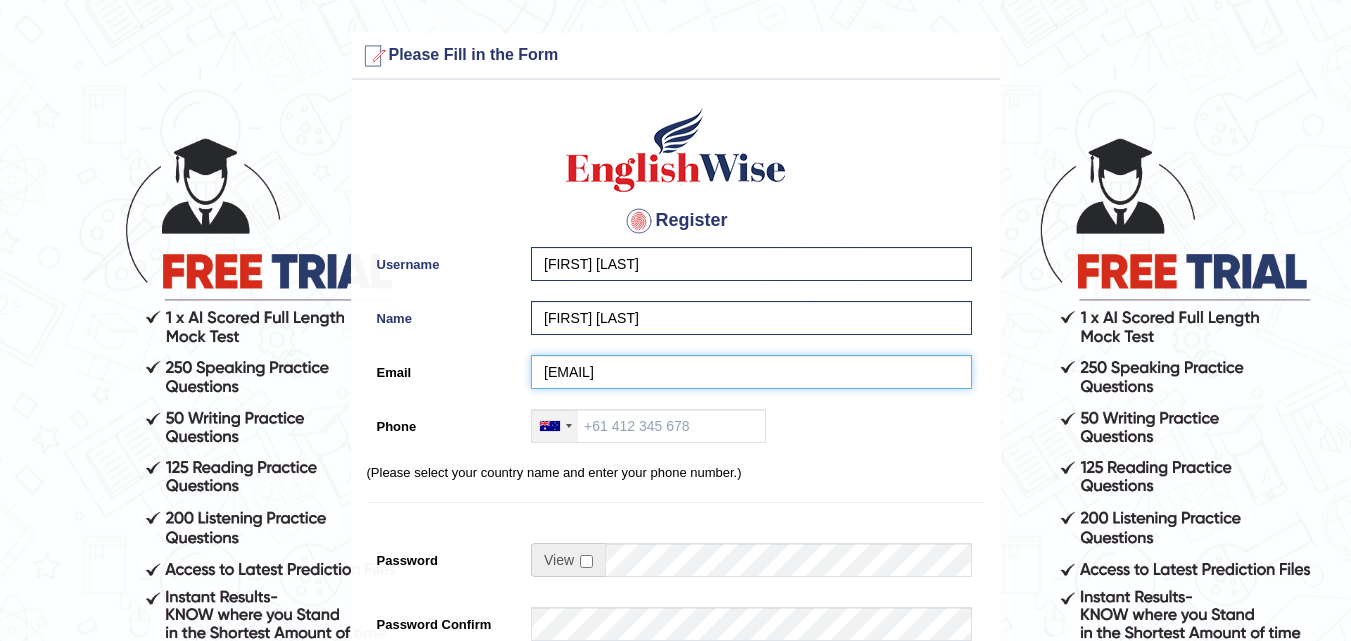 type on "sumiigrgbutwal@gmail.com" 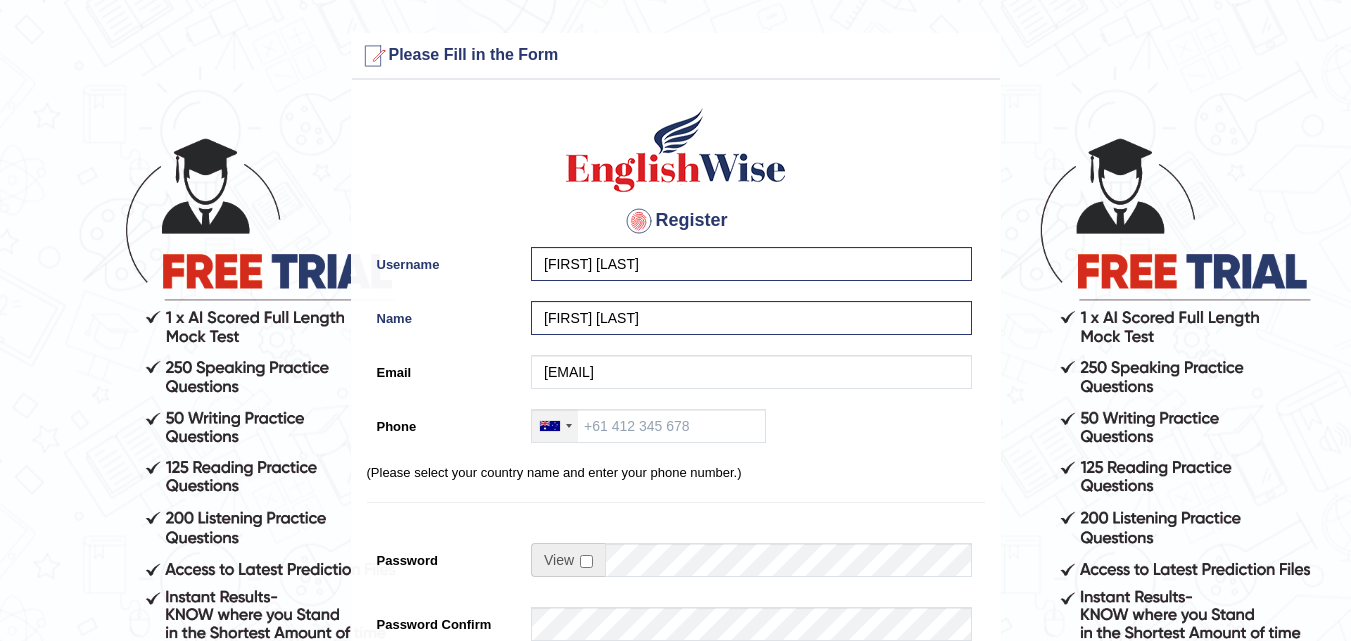 click at bounding box center (555, 426) 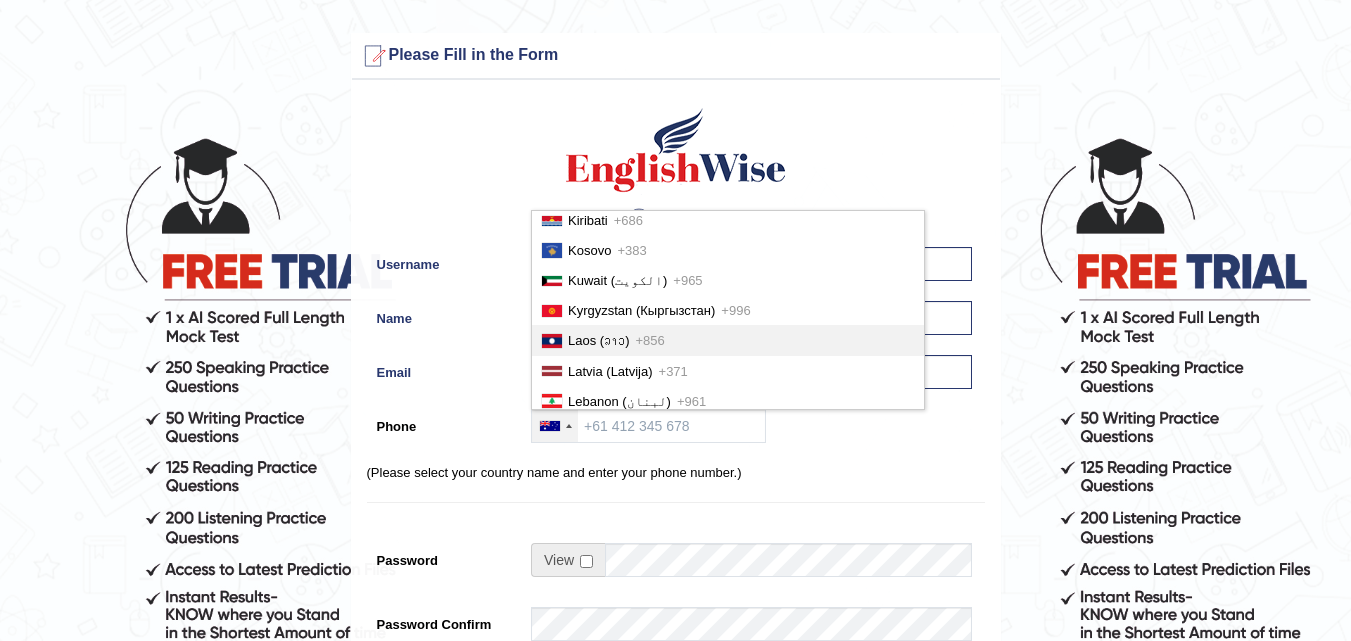 scroll, scrollTop: 4604, scrollLeft: 0, axis: vertical 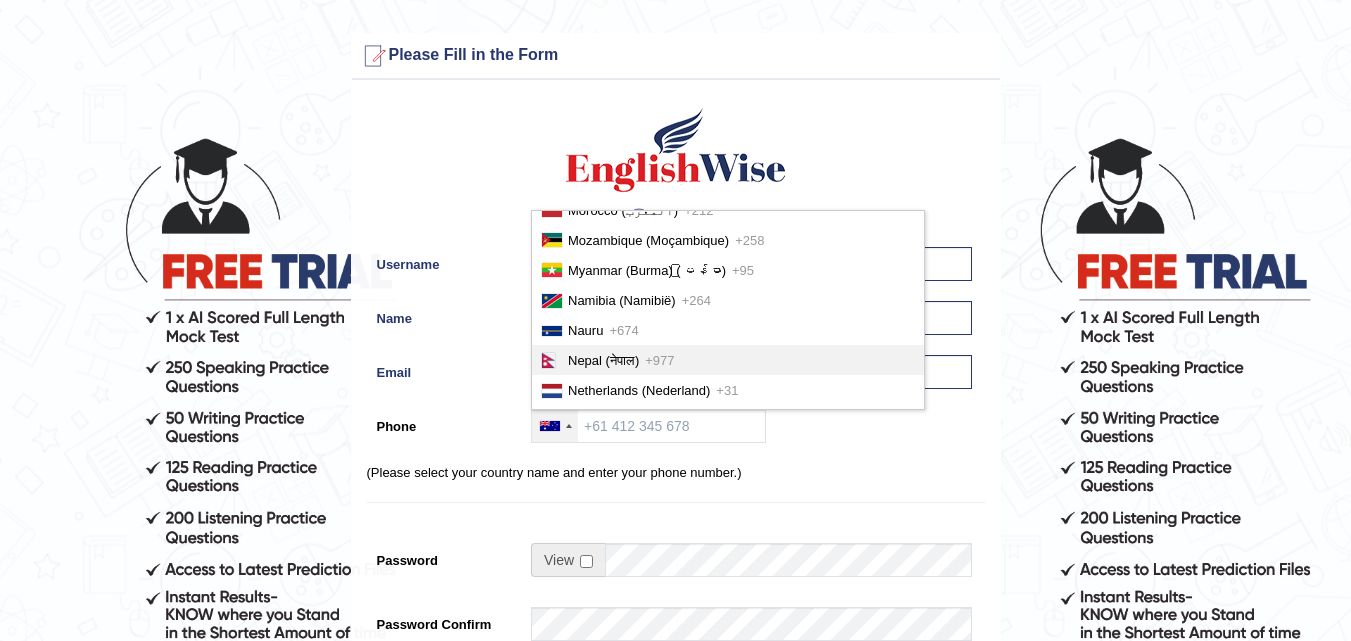 click on "Nepal (नेपाल)" at bounding box center (603, 360) 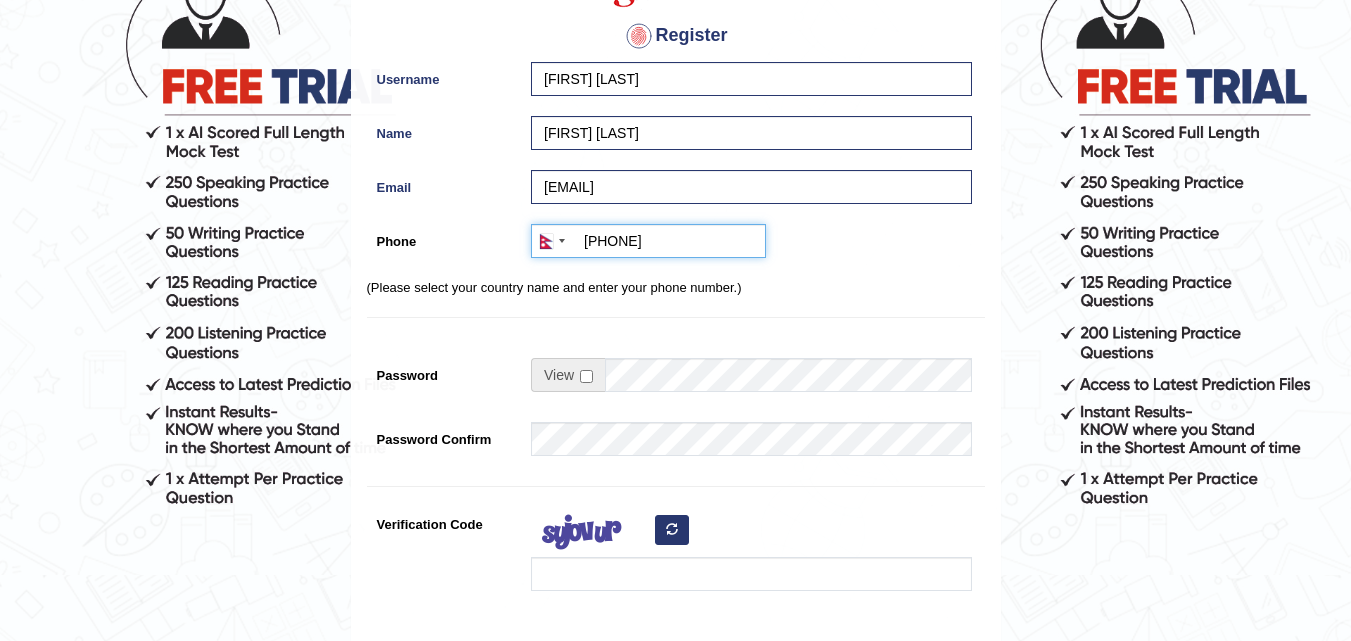 scroll, scrollTop: 200, scrollLeft: 0, axis: vertical 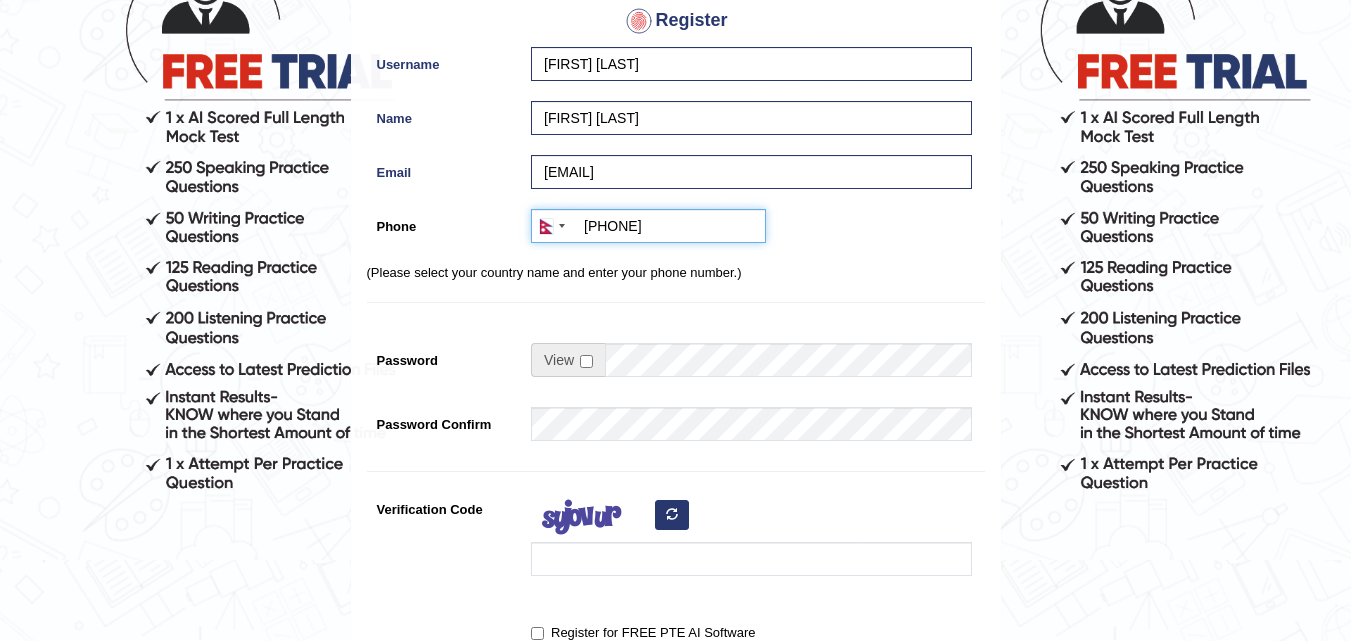 type on "+977 9767242012" 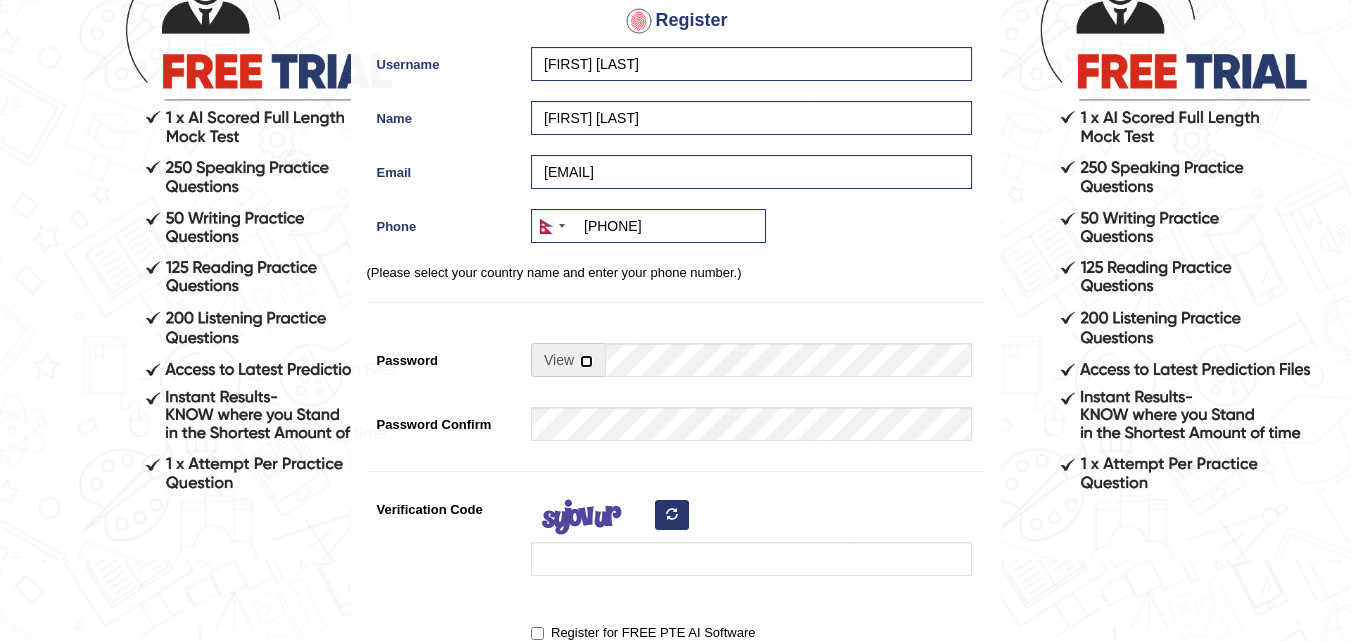 click at bounding box center (586, 361) 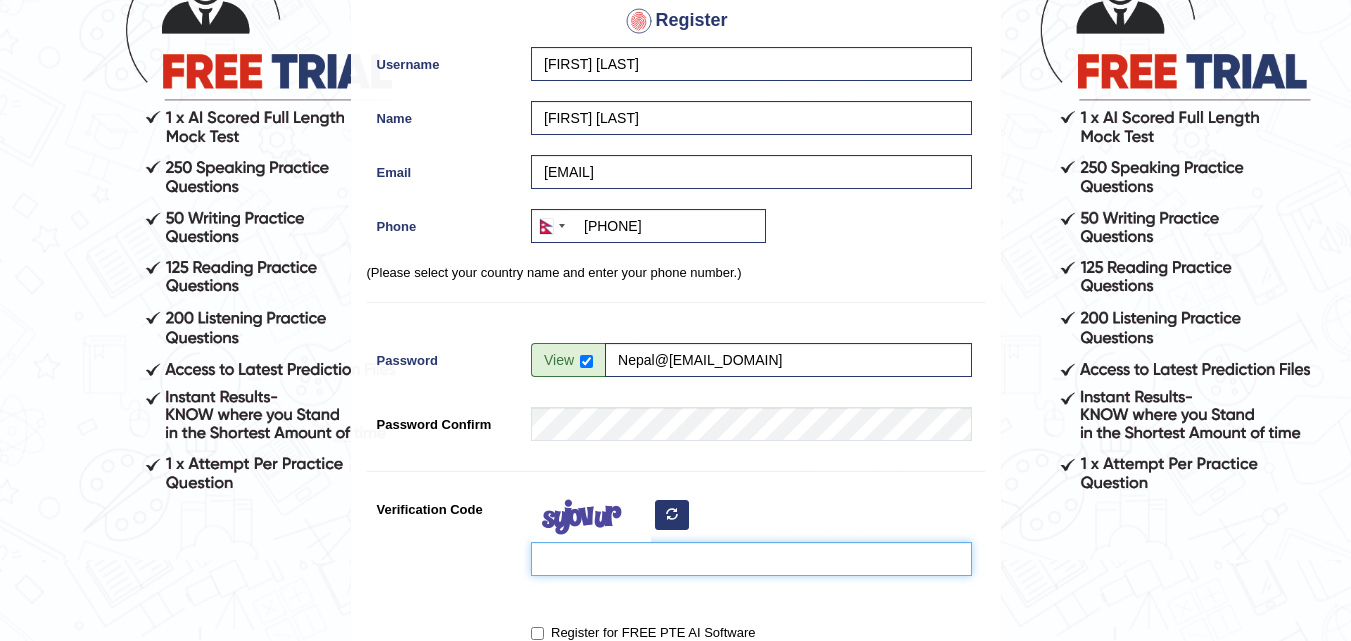 click on "Verification Code" at bounding box center [751, 559] 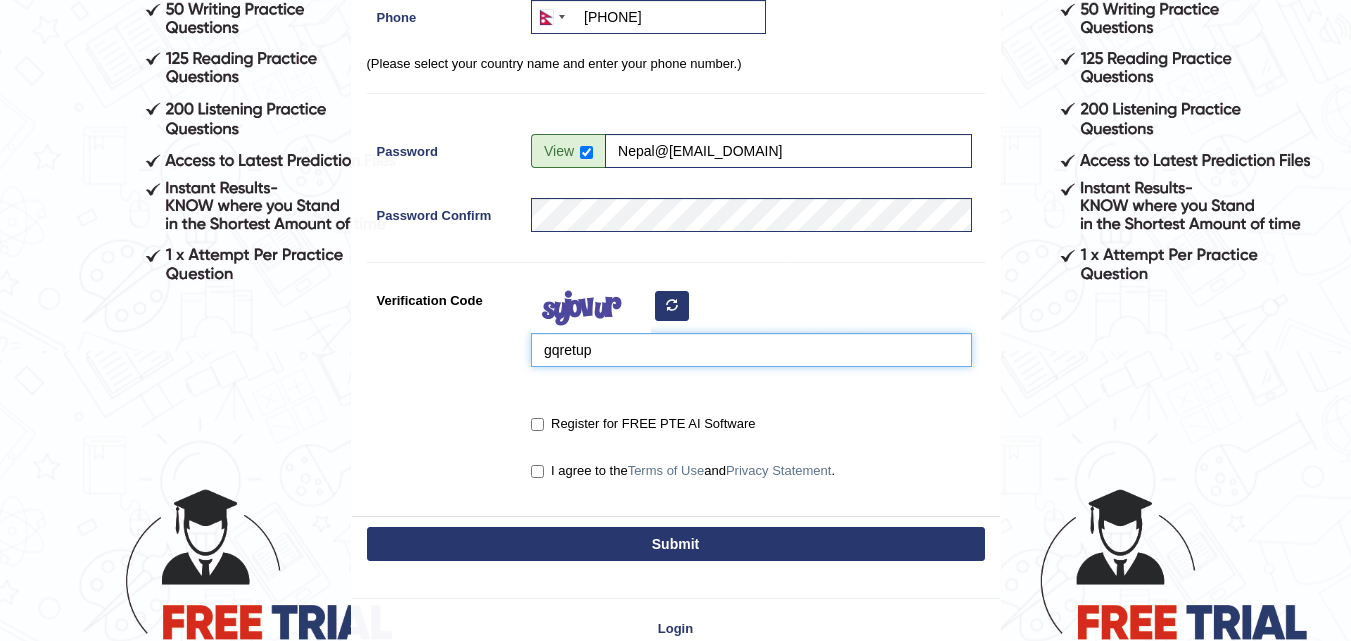 scroll, scrollTop: 500, scrollLeft: 0, axis: vertical 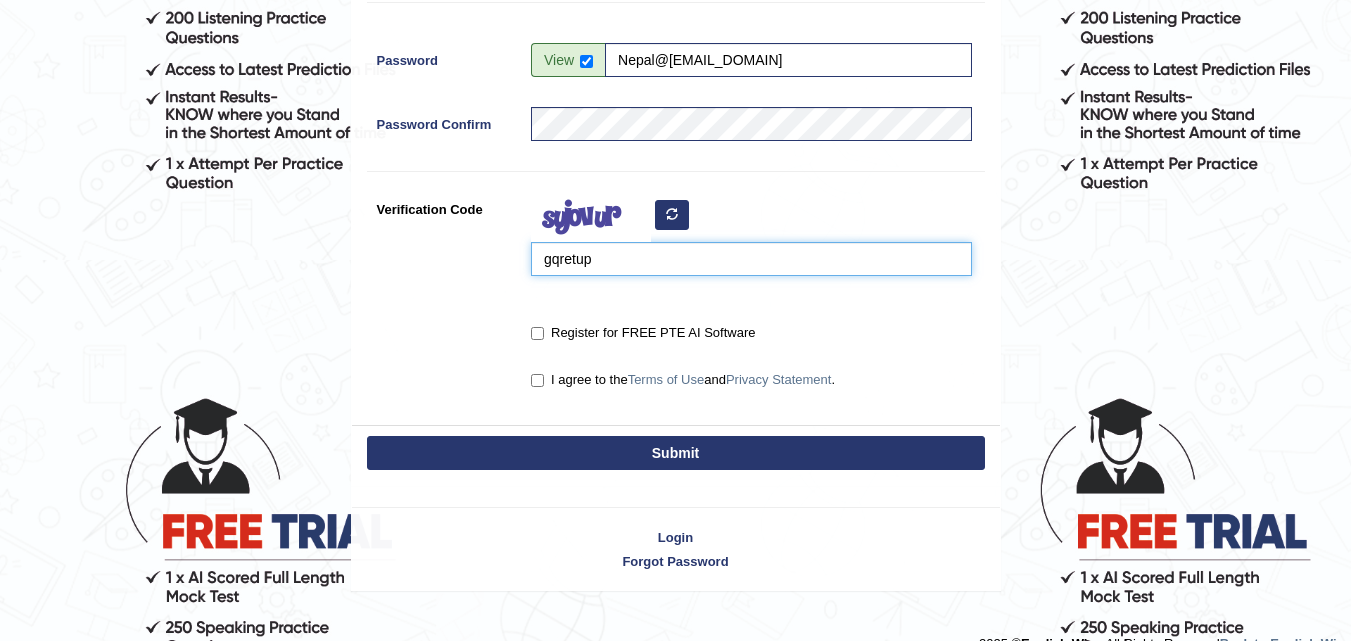 type on "gqretup" 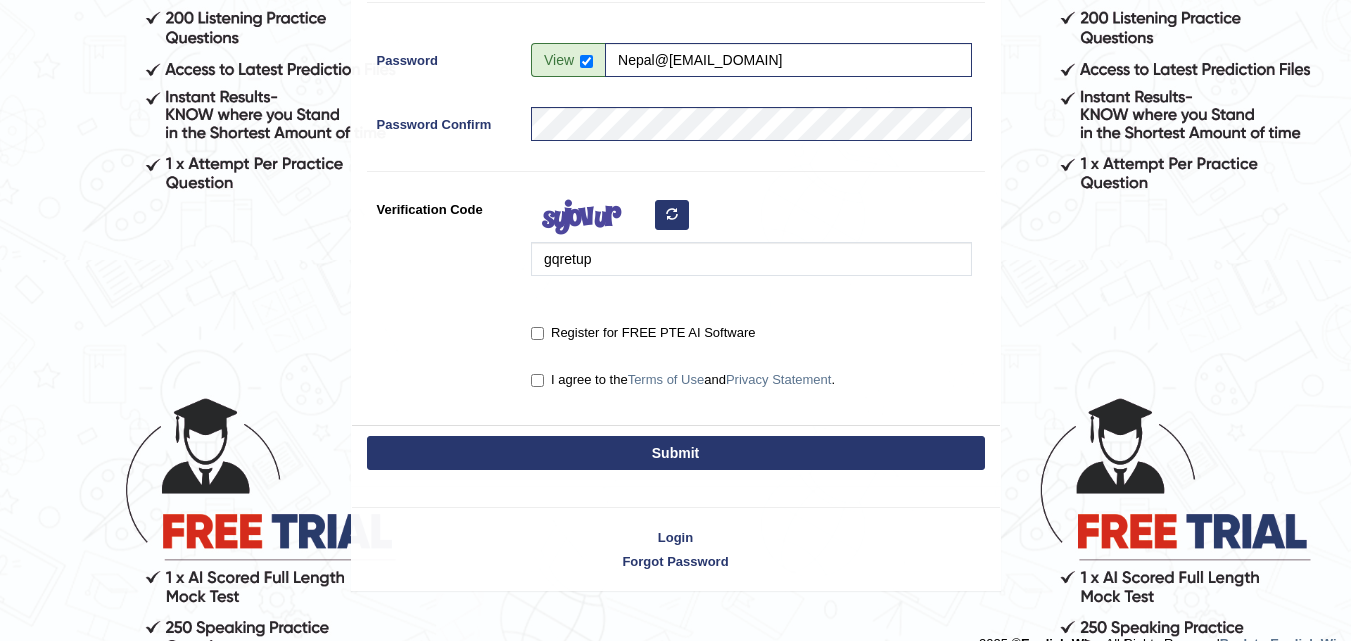 click on "Register for FREE PTE AI Software" at bounding box center [643, 333] 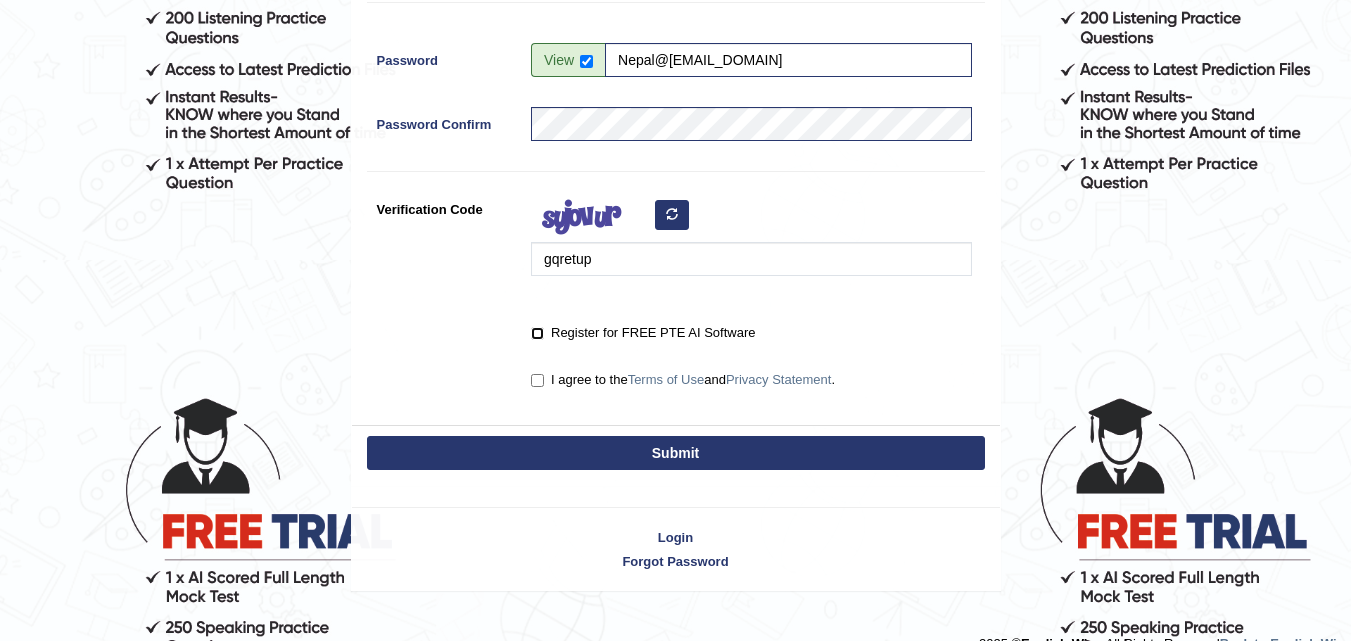 click on "Register for FREE PTE AI Software" at bounding box center [537, 333] 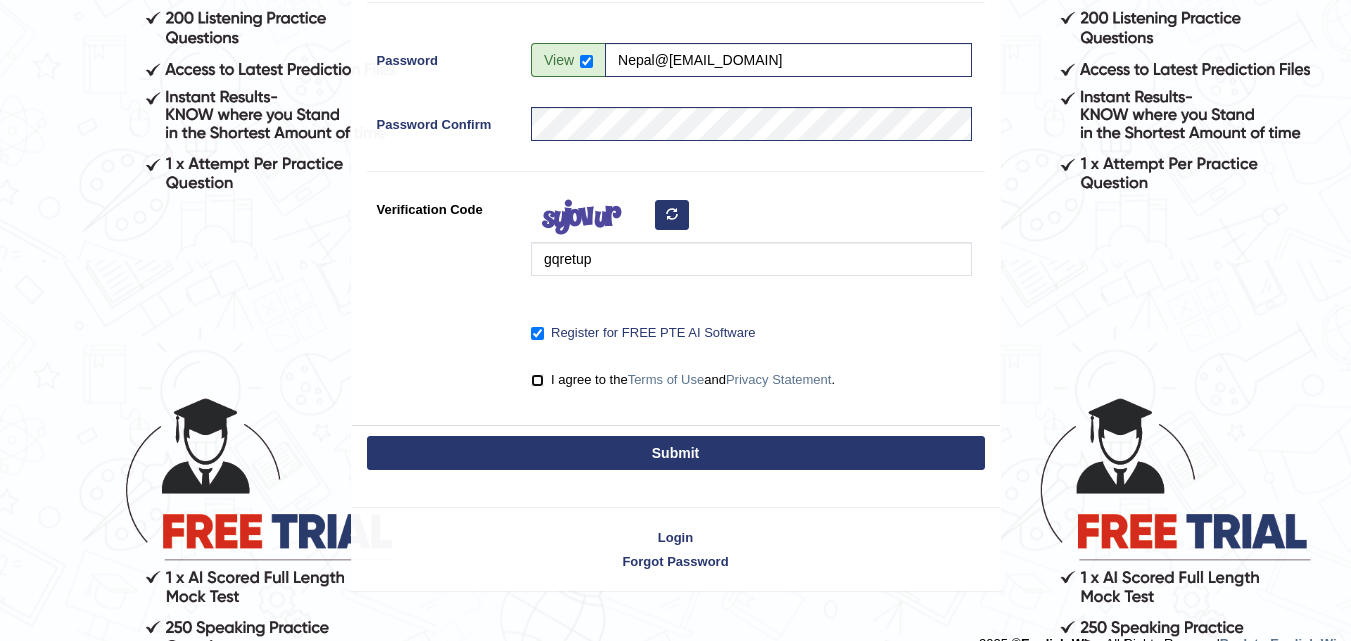 click on "I agree to the  Terms of Use  and  Privacy Statement ." at bounding box center (537, 380) 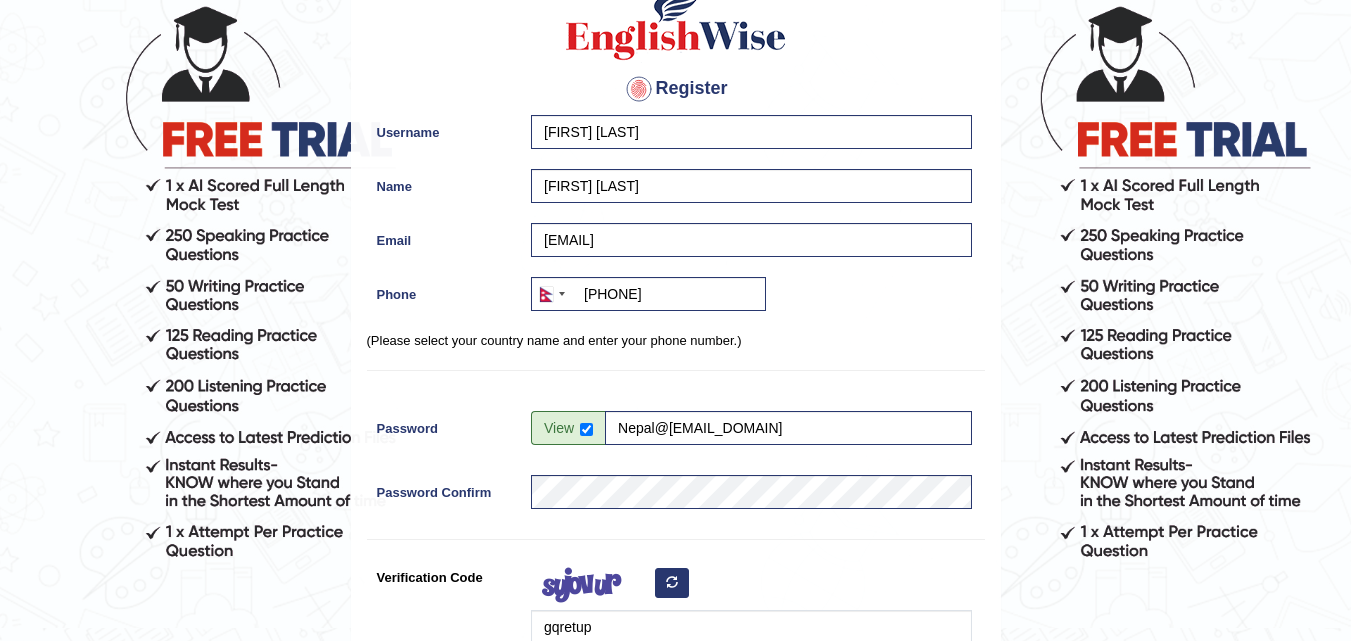 scroll, scrollTop: 100, scrollLeft: 0, axis: vertical 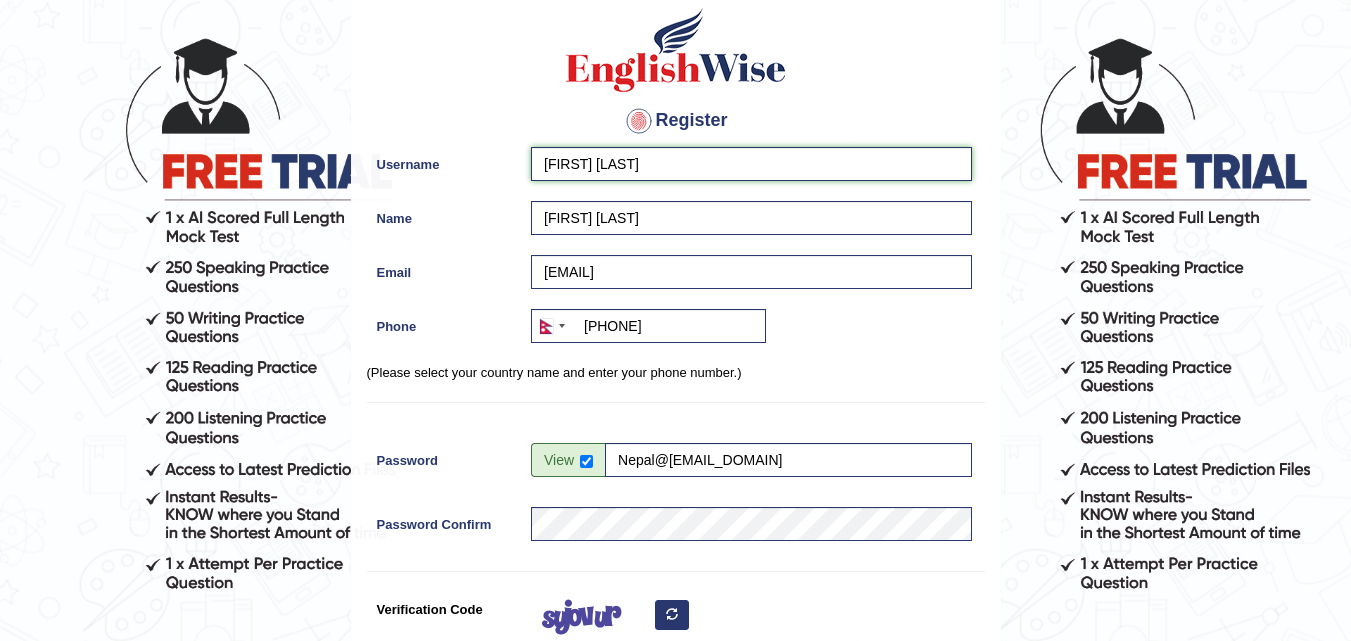 drag, startPoint x: 678, startPoint y: 161, endPoint x: 544, endPoint y: 168, distance: 134.18271 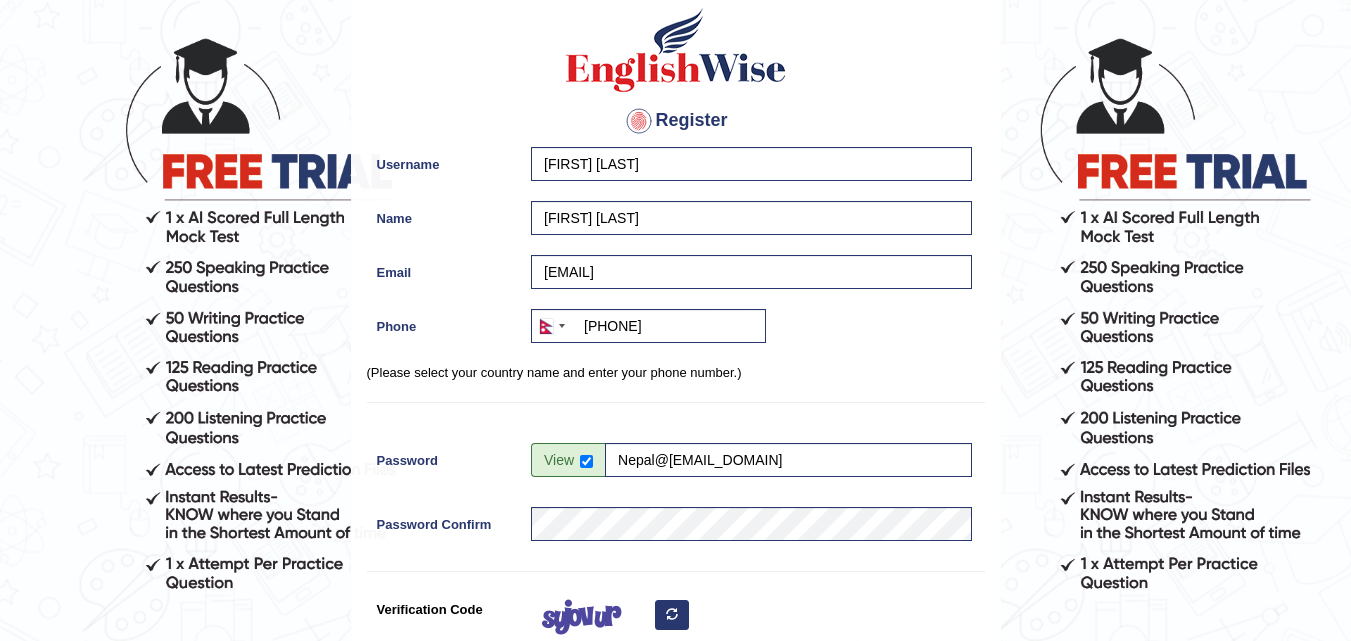 click on "Email
sumiigrgbutwal@gmail.com" at bounding box center [676, 277] 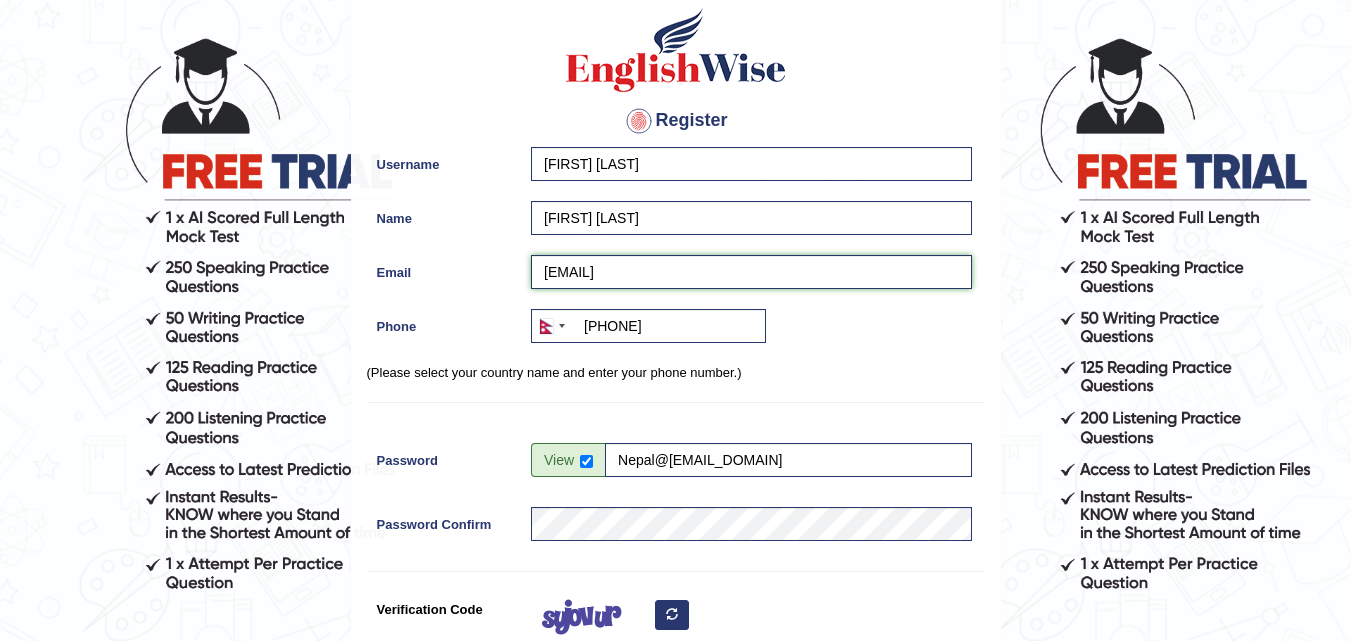 drag, startPoint x: 720, startPoint y: 272, endPoint x: 538, endPoint y: 287, distance: 182.61708 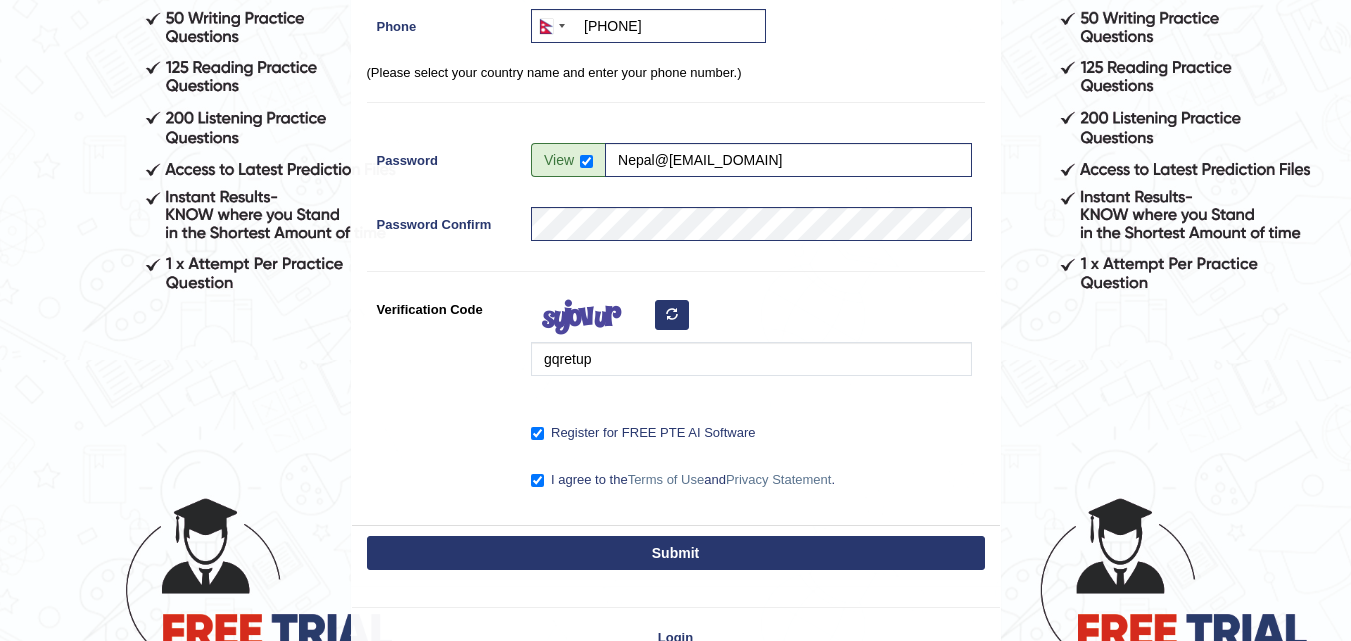 scroll, scrollTop: 500, scrollLeft: 0, axis: vertical 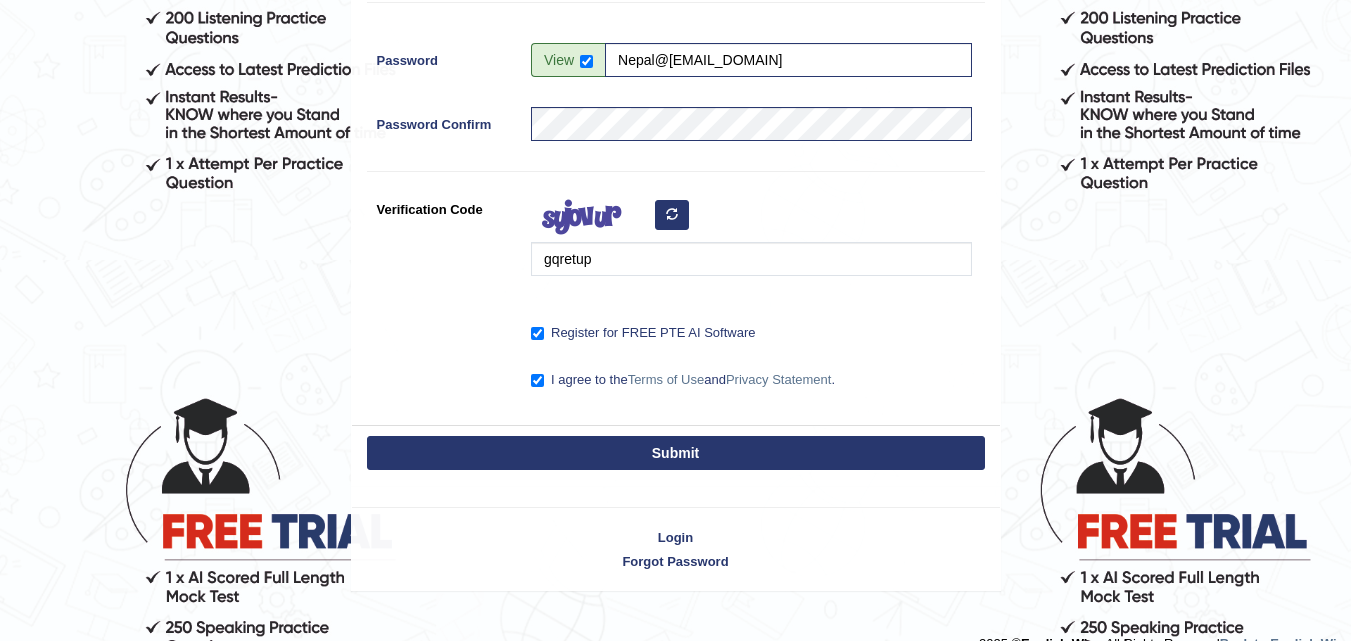 click on "Submit" at bounding box center [676, 453] 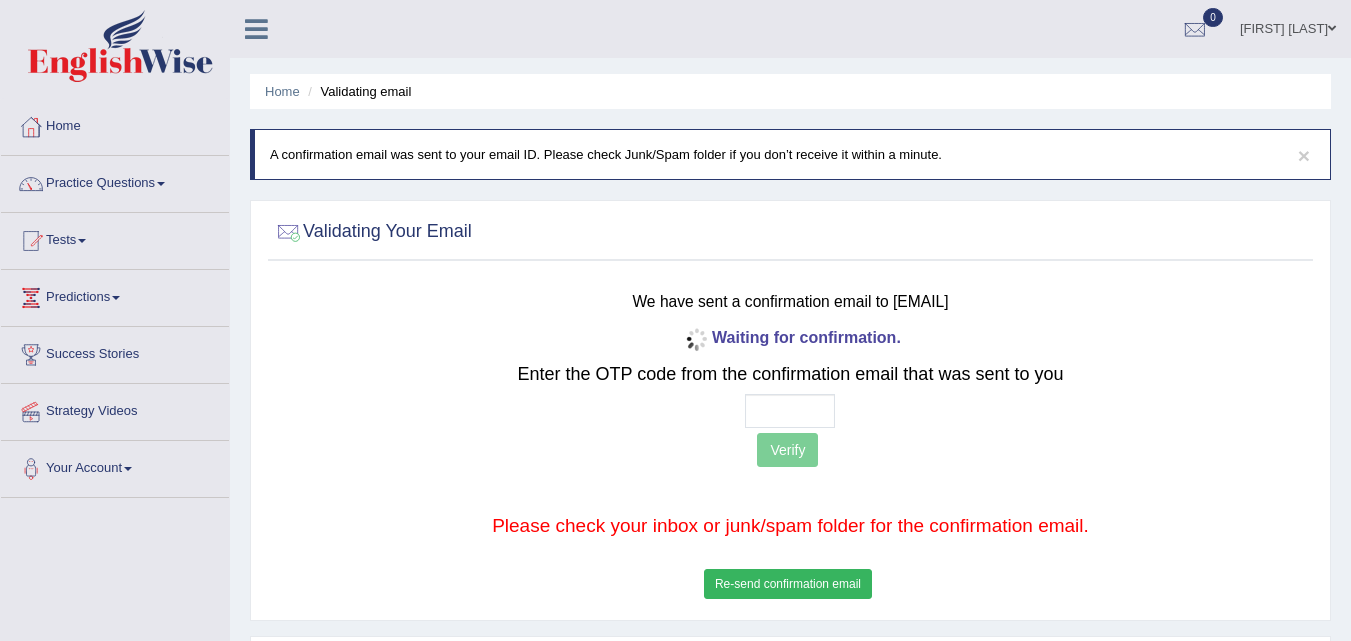 scroll, scrollTop: 0, scrollLeft: 0, axis: both 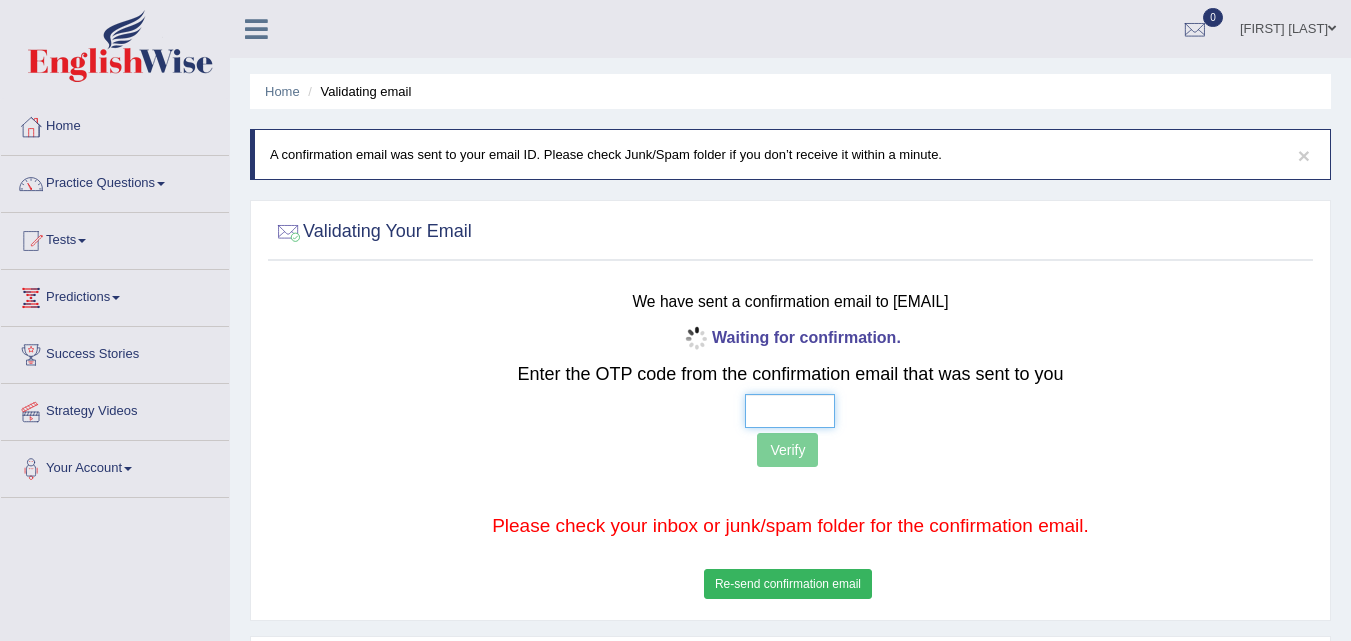 click at bounding box center [790, 411] 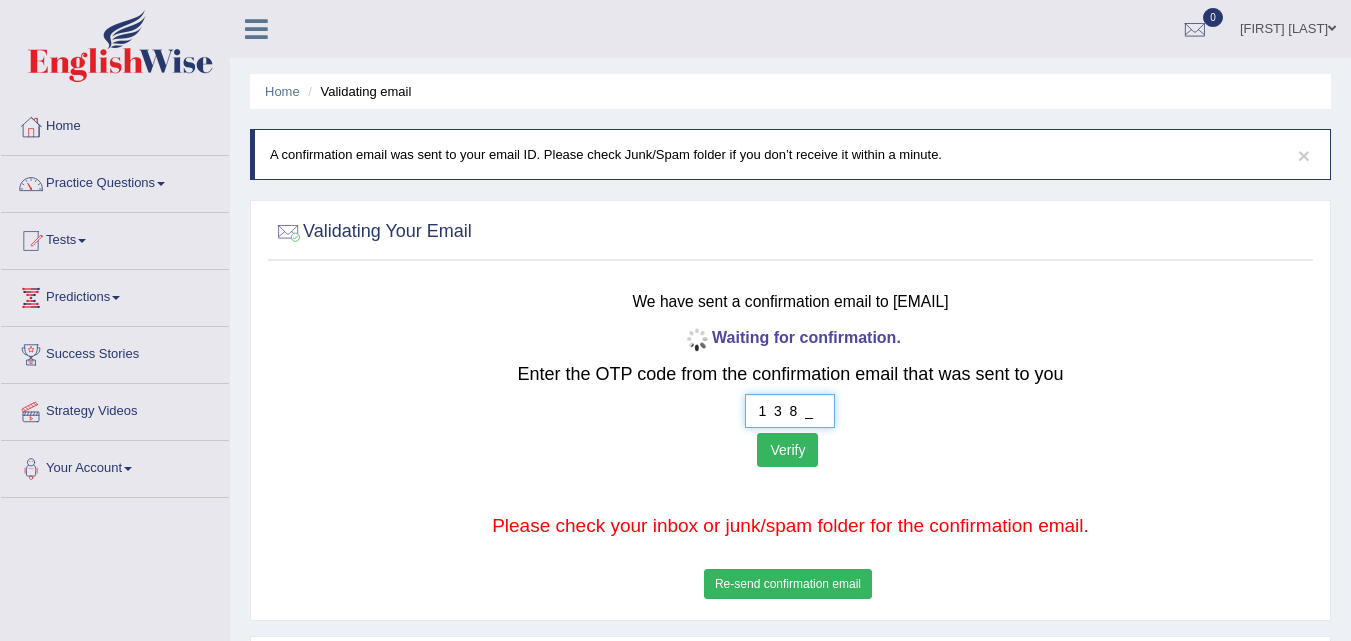 type on "1  3  8  9" 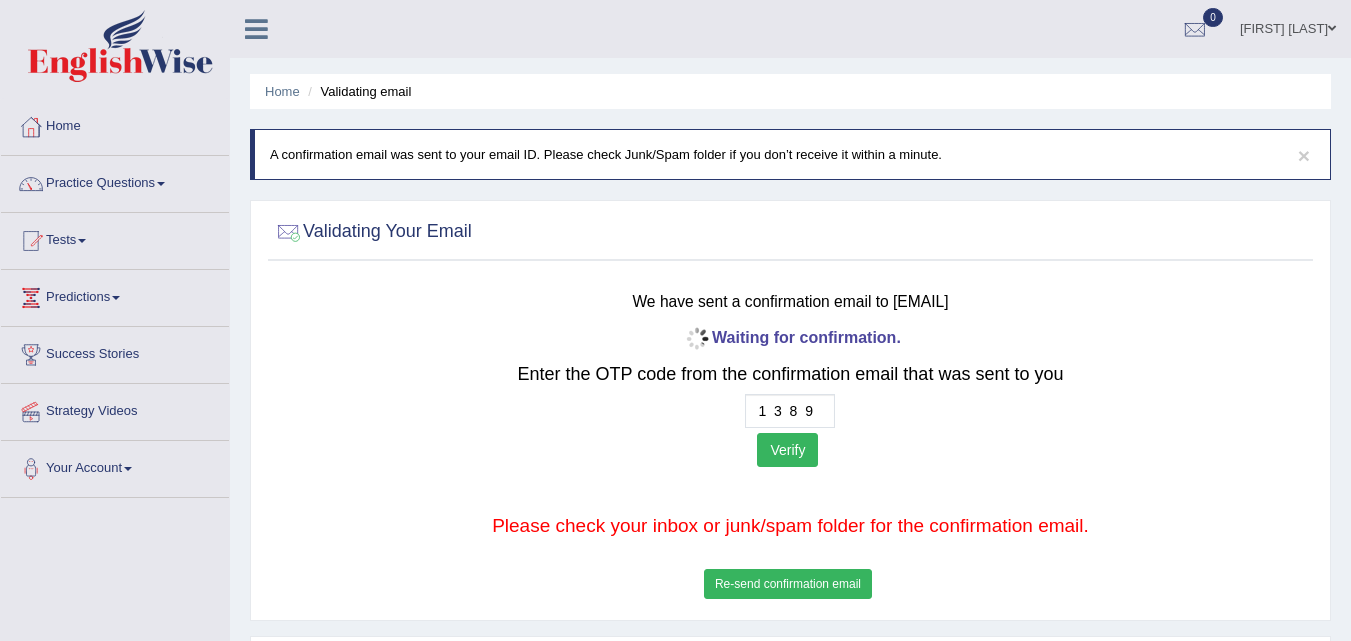 click on "Verify" at bounding box center (787, 450) 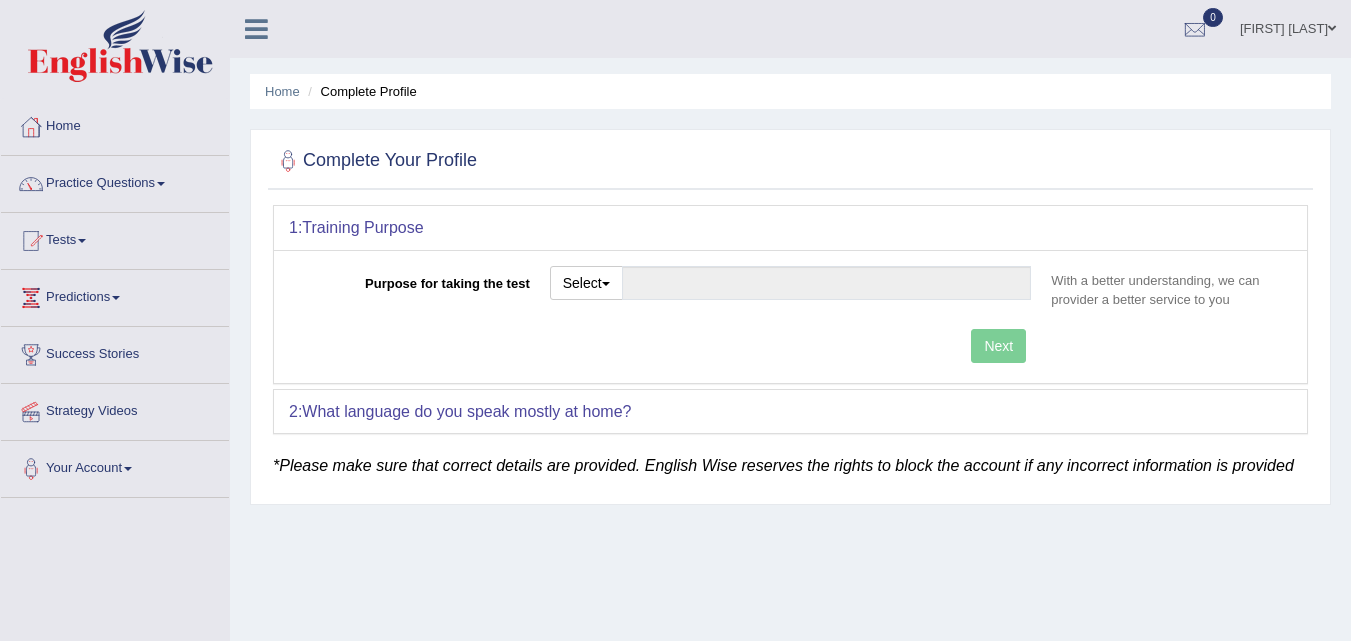 scroll, scrollTop: 0, scrollLeft: 0, axis: both 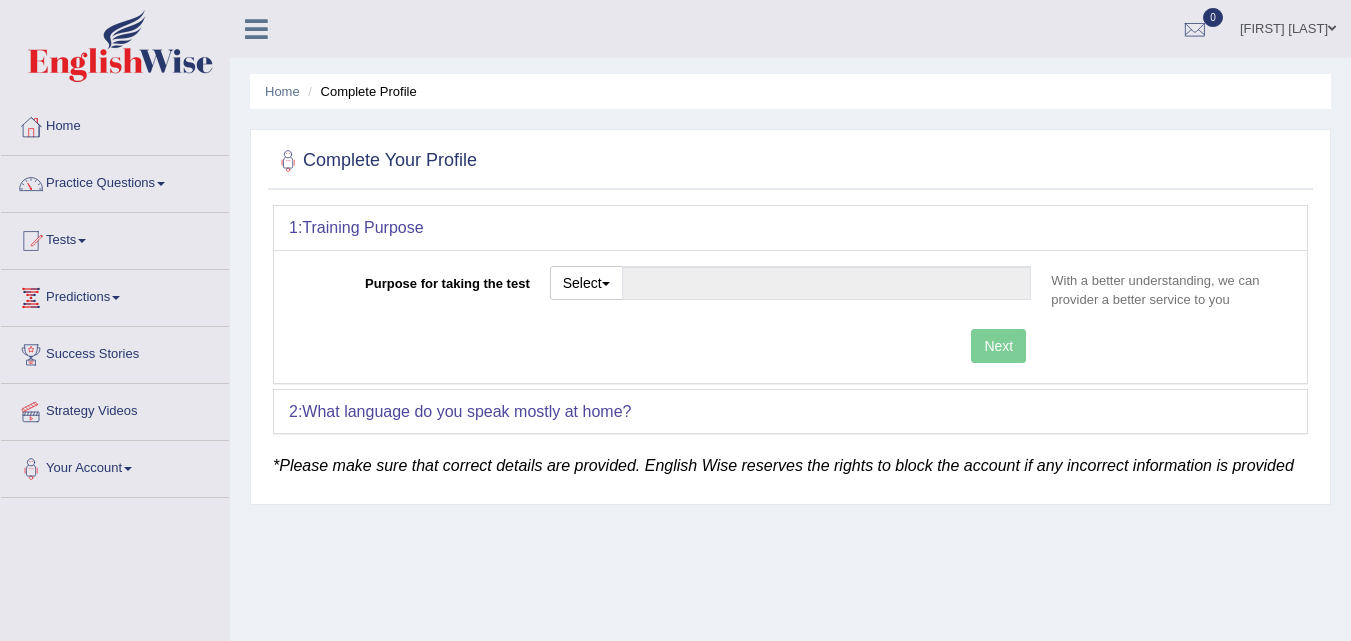 click on "Purpose for taking the test
Select
Student Visa
Permanent Residency
Nursing
Other
With a better understanding, we can provider a better service to you
Target Score
Please select the correct value
50 (6 bands)
58 (6.5 bands)
65 (7 bands)
79 (8 bands)
Next" at bounding box center (790, 316) 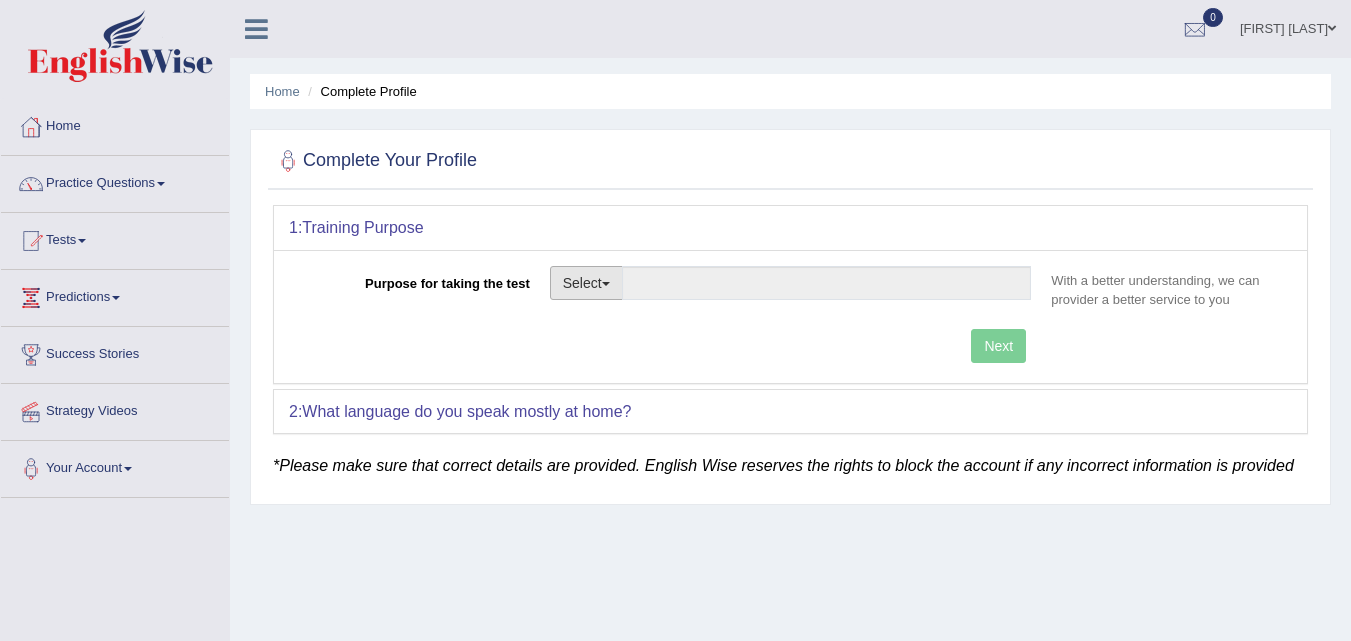 click on "Select" at bounding box center (586, 283) 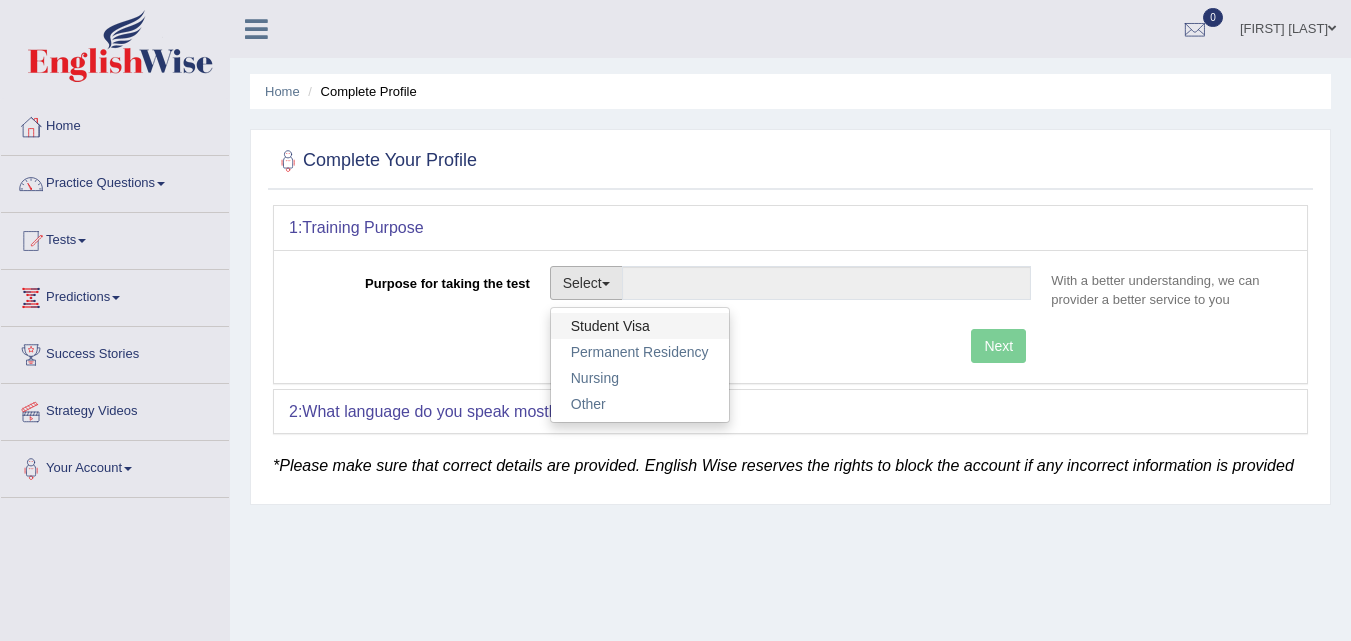 click on "Student Visa" at bounding box center (640, 326) 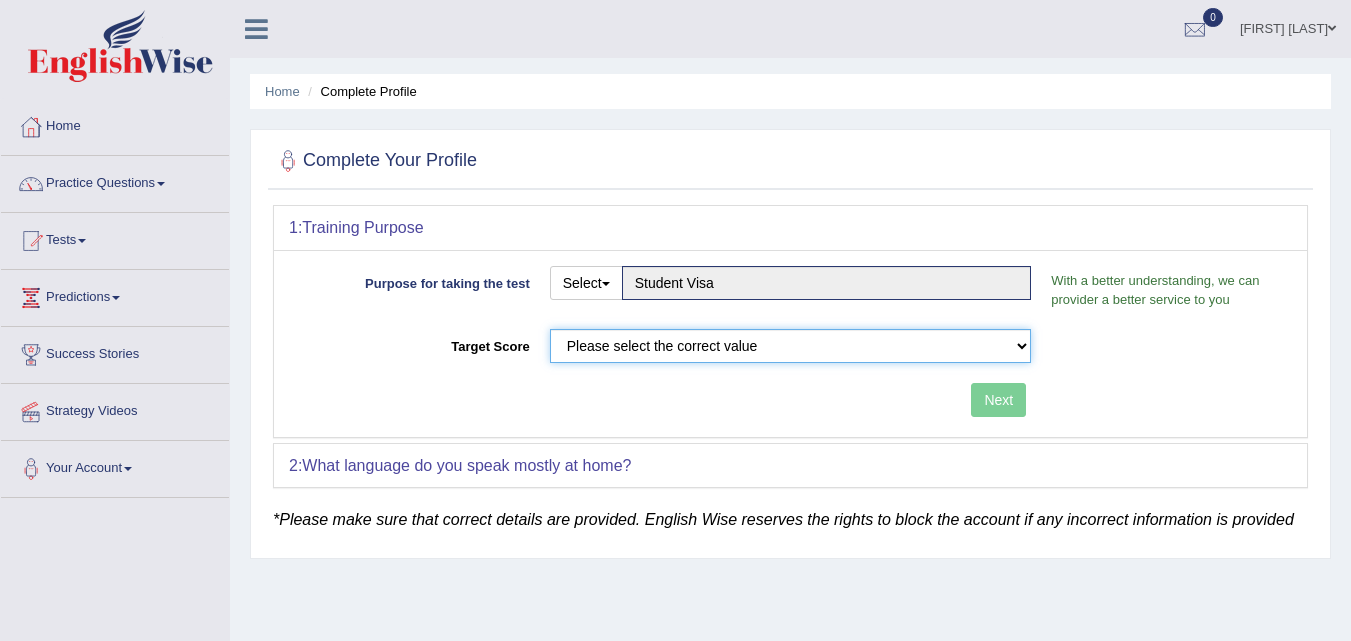 click on "Please select the correct value
50 (6 bands)
58 (6.5 bands)
65 (7 bands)
79 (8 bands)" at bounding box center [791, 346] 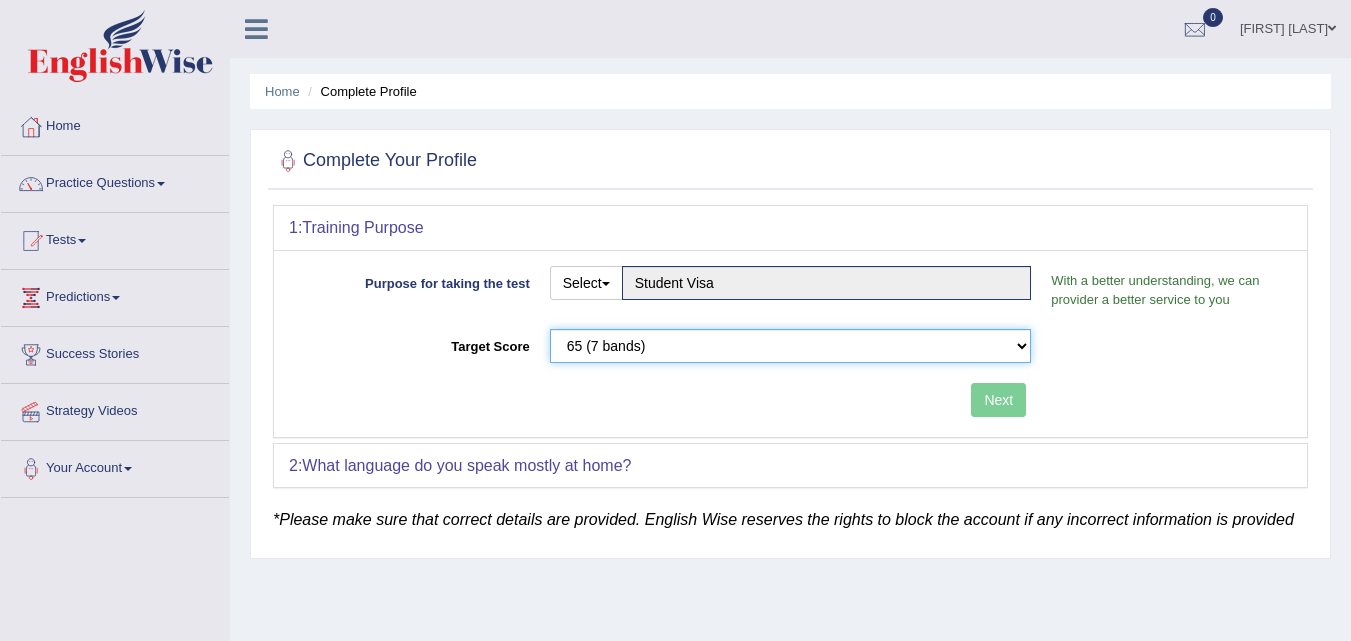 click on "Please select the correct value
50 (6 bands)
58 (6.5 bands)
65 (7 bands)
79 (8 bands)" at bounding box center [791, 346] 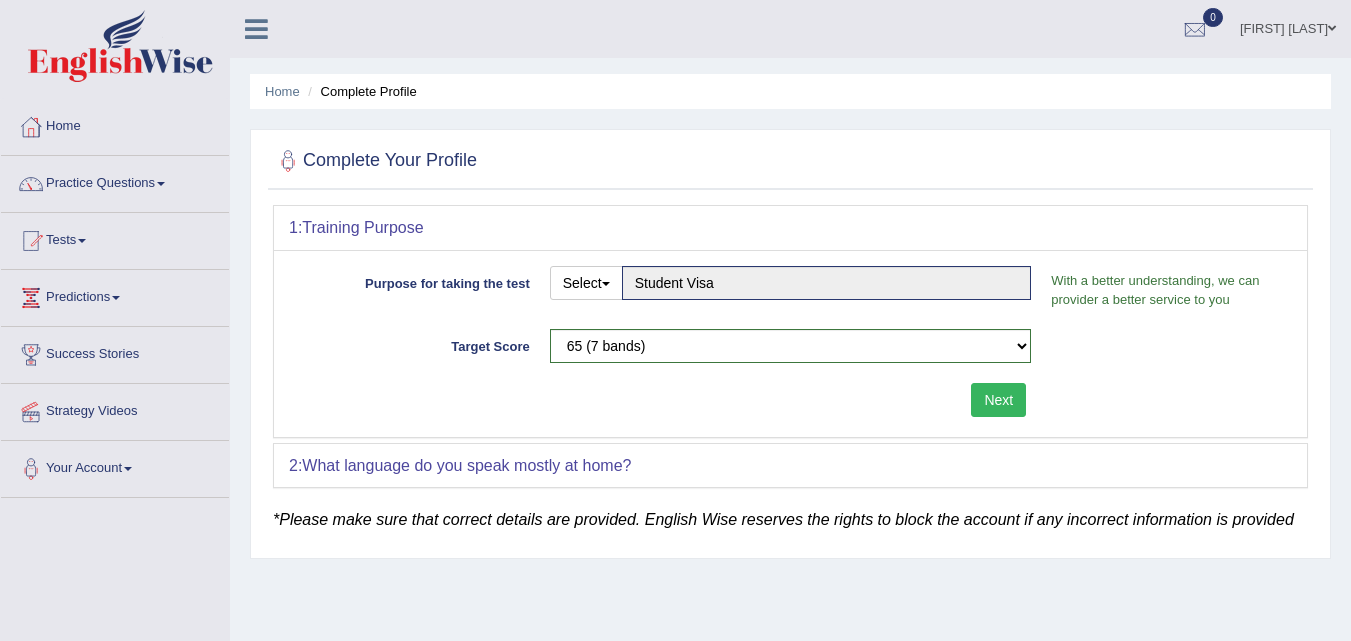 click on "Next" at bounding box center (998, 400) 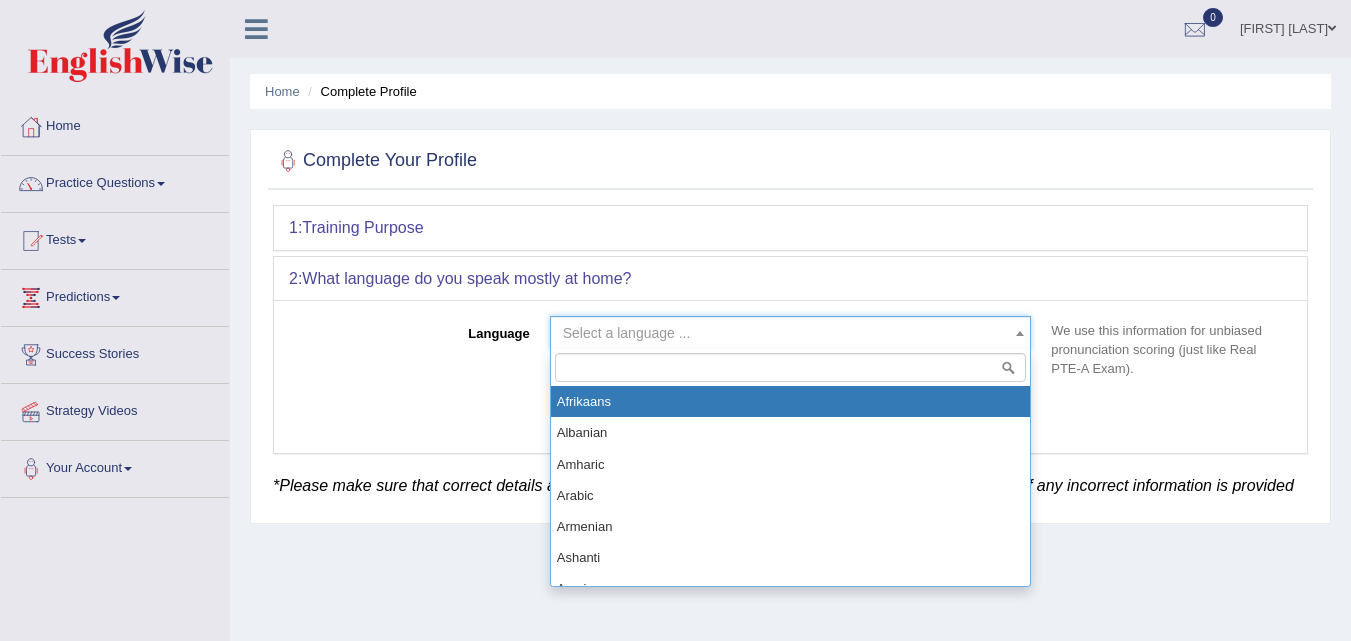 click on "Select a language ..." at bounding box center [627, 333] 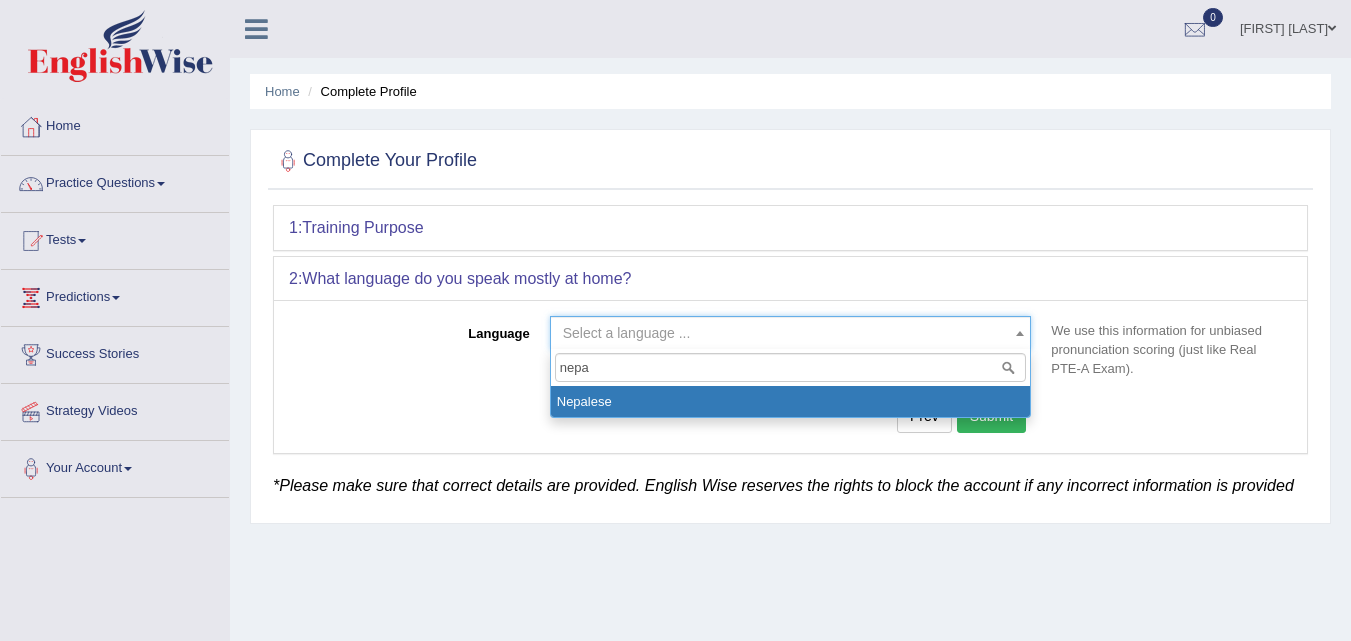 type on "nepa" 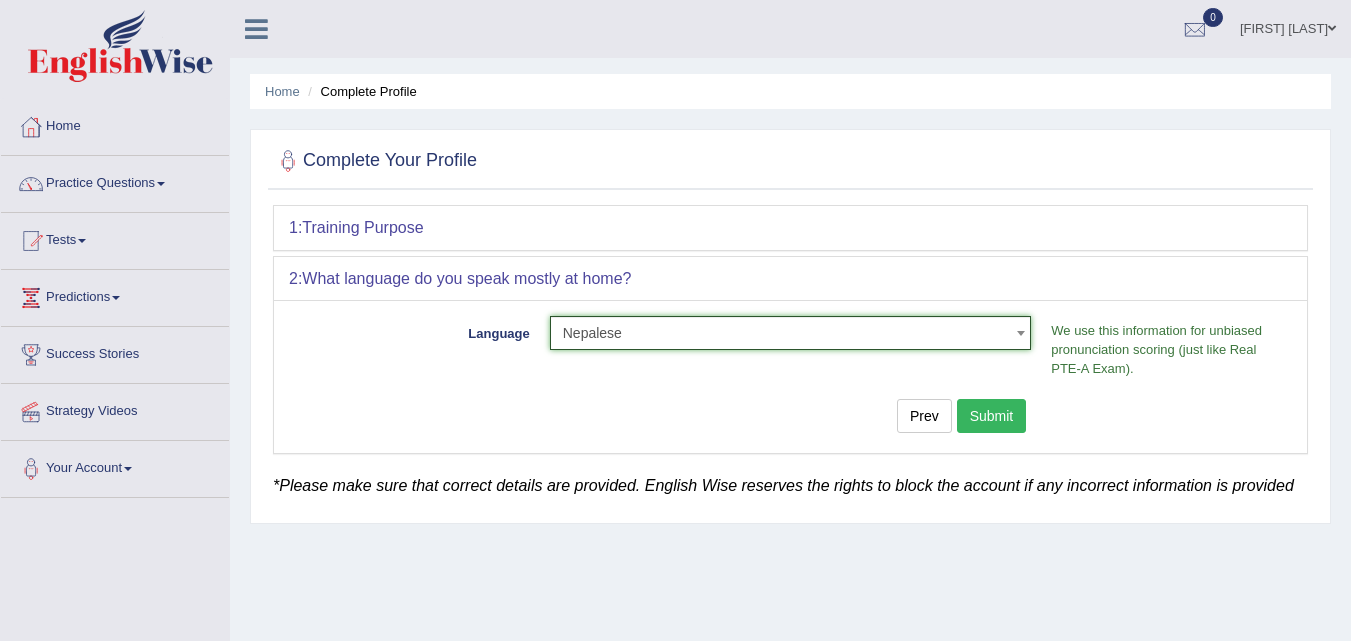 click on "Submit" at bounding box center (992, 416) 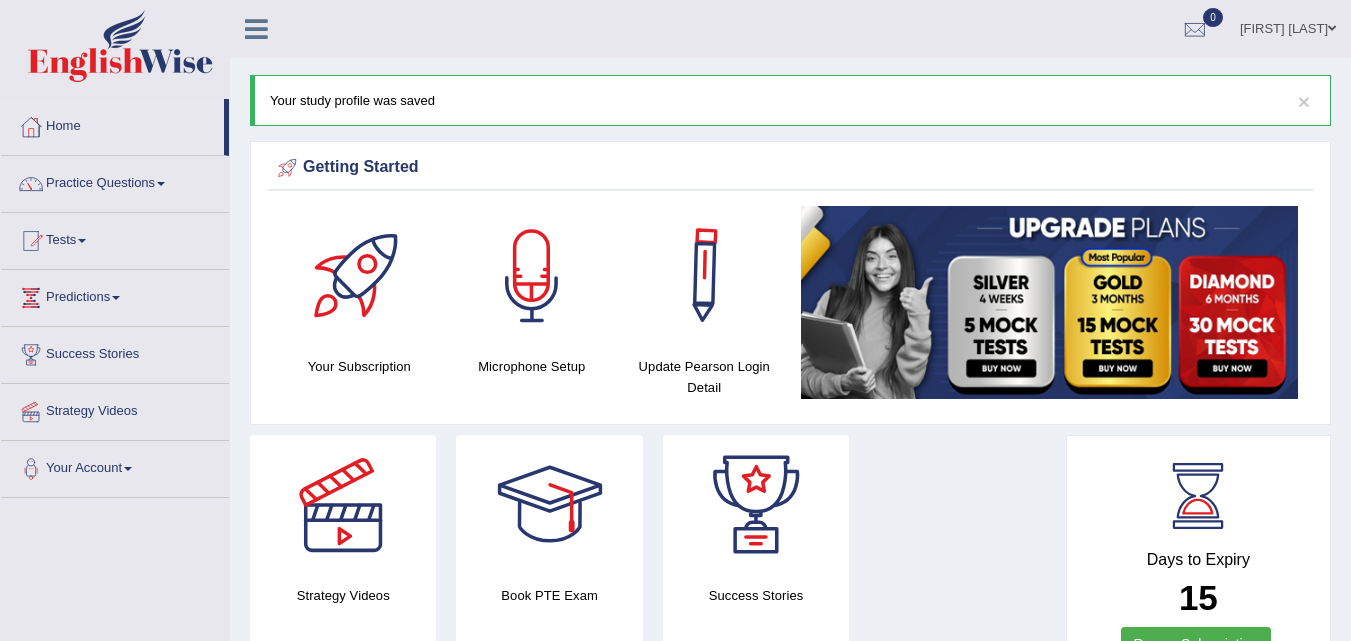 scroll, scrollTop: 0, scrollLeft: 0, axis: both 